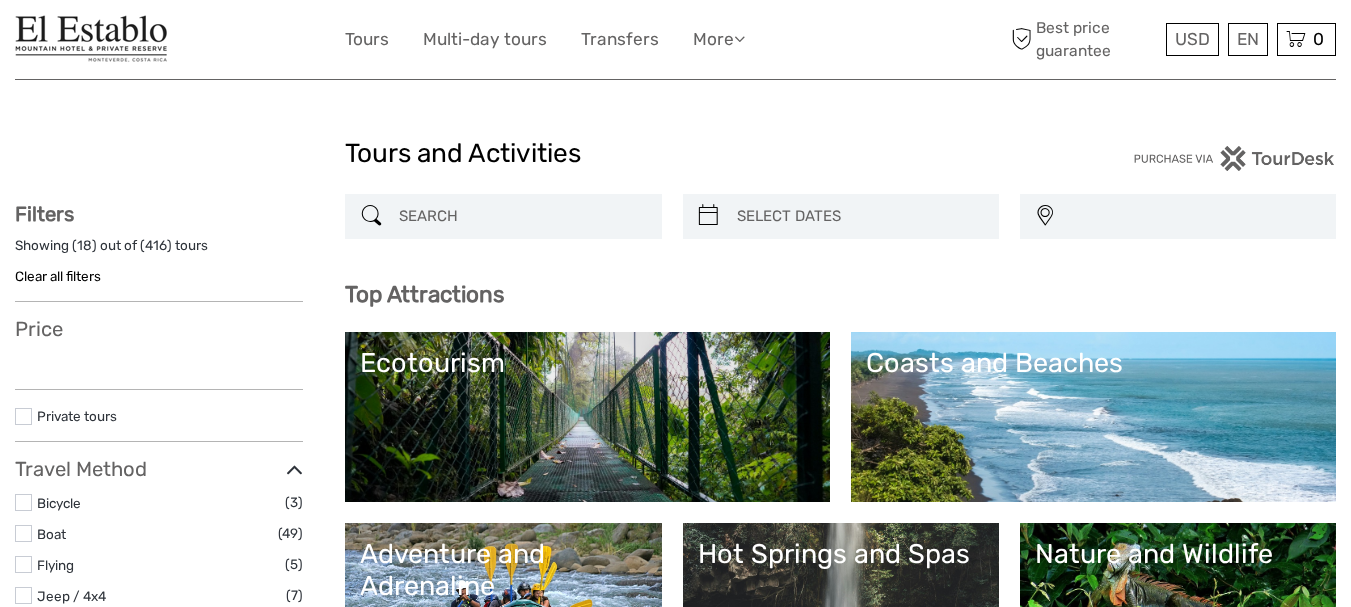 select 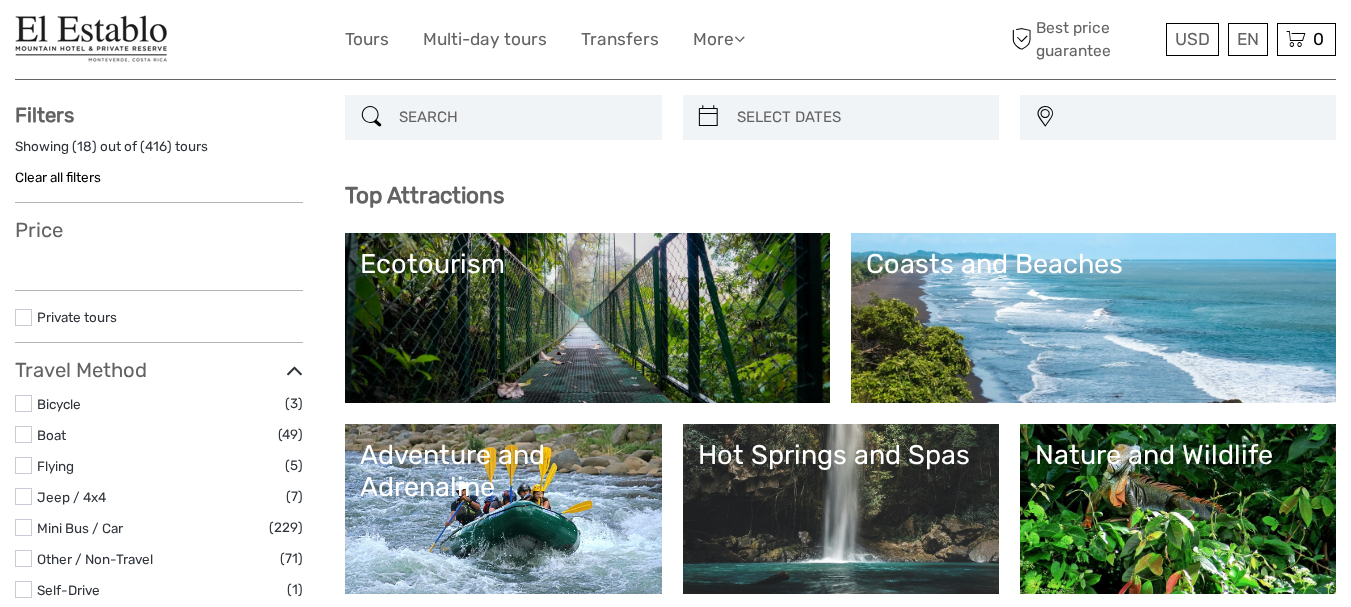 scroll, scrollTop: 117, scrollLeft: 0, axis: vertical 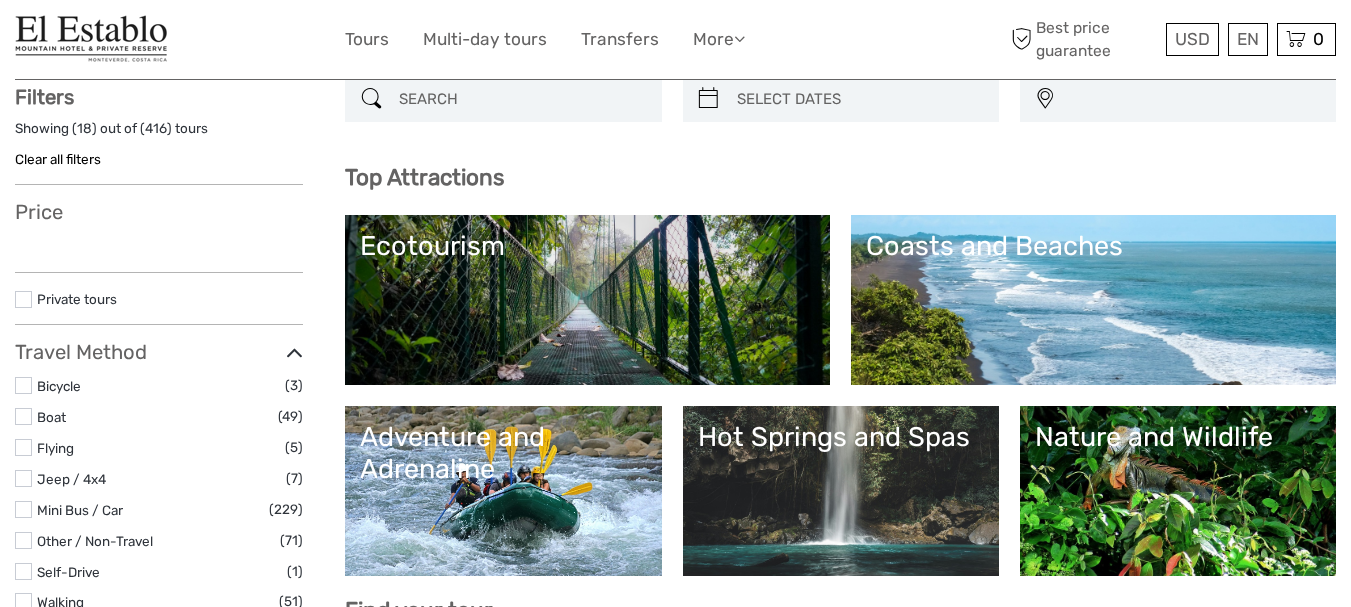 select 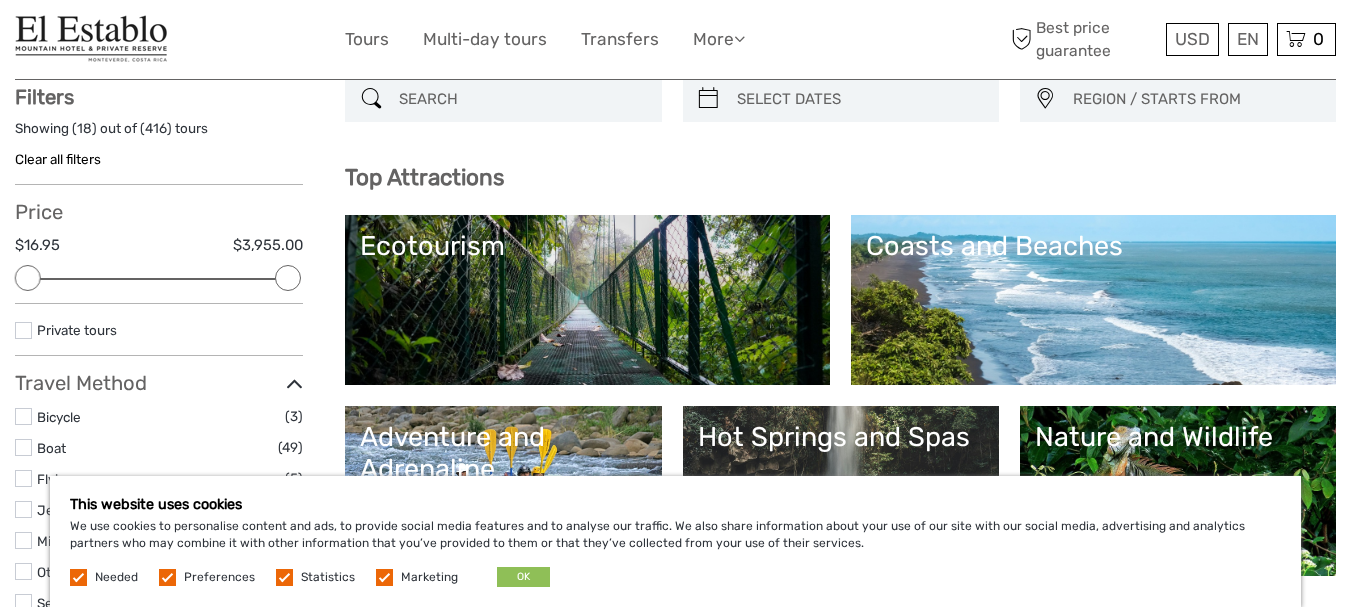 drag, startPoint x: 1365, startPoint y: 55, endPoint x: 1365, endPoint y: 77, distance: 22 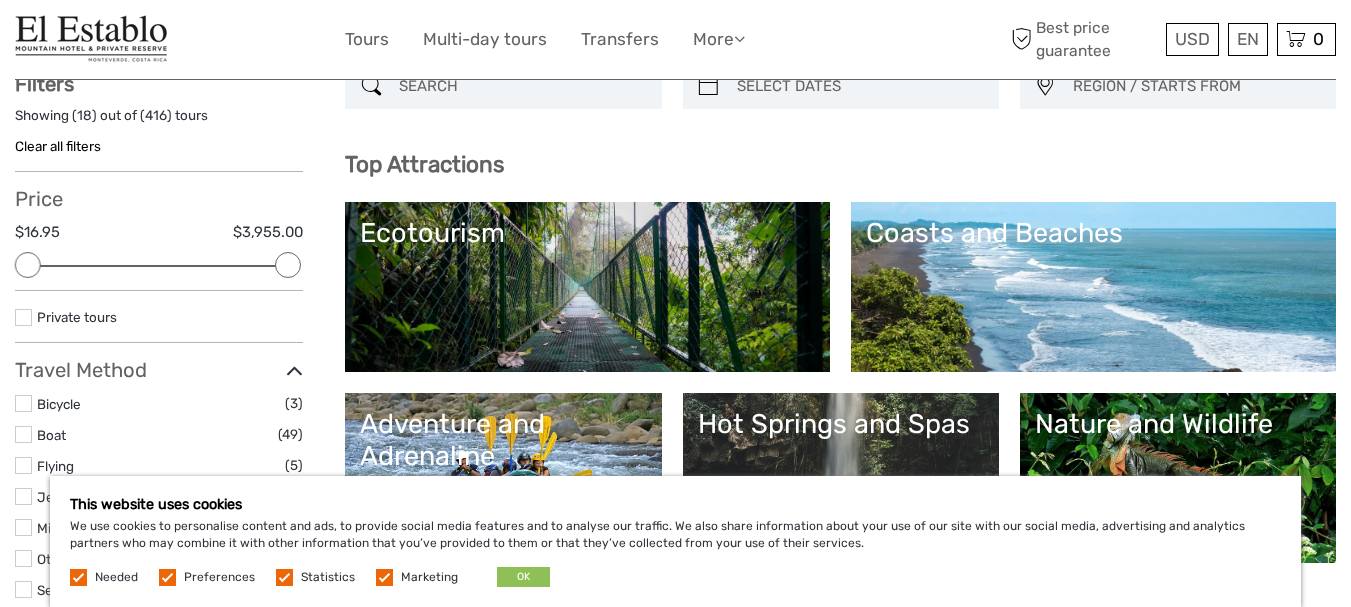 click on "This website uses cookies
We use cookies to personalise content and ads, to provide social media features and to analyse our traffic. We also share information about your use of our site with our social media, advertising and analytics partners who may combine it with other information that you’ve provided to them or that they’ve collected from your use of their services.
Needed
Preferences
Statistics
Marketing
OK" at bounding box center [675, 541] 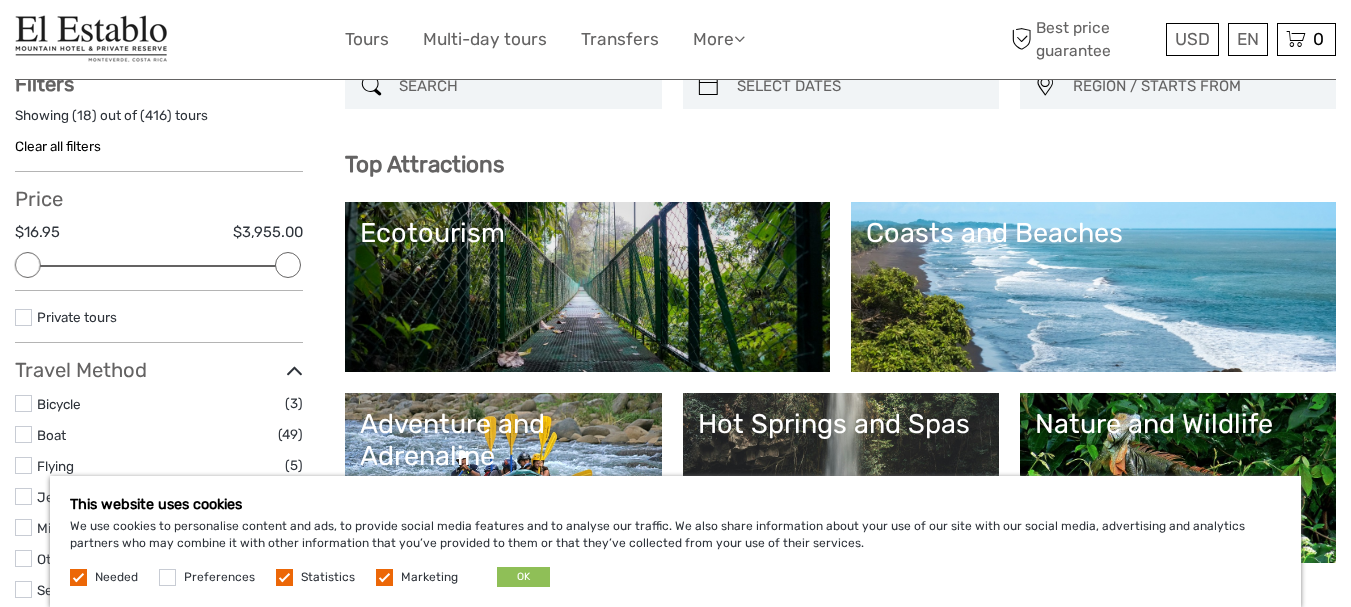 click at bounding box center (284, 577) 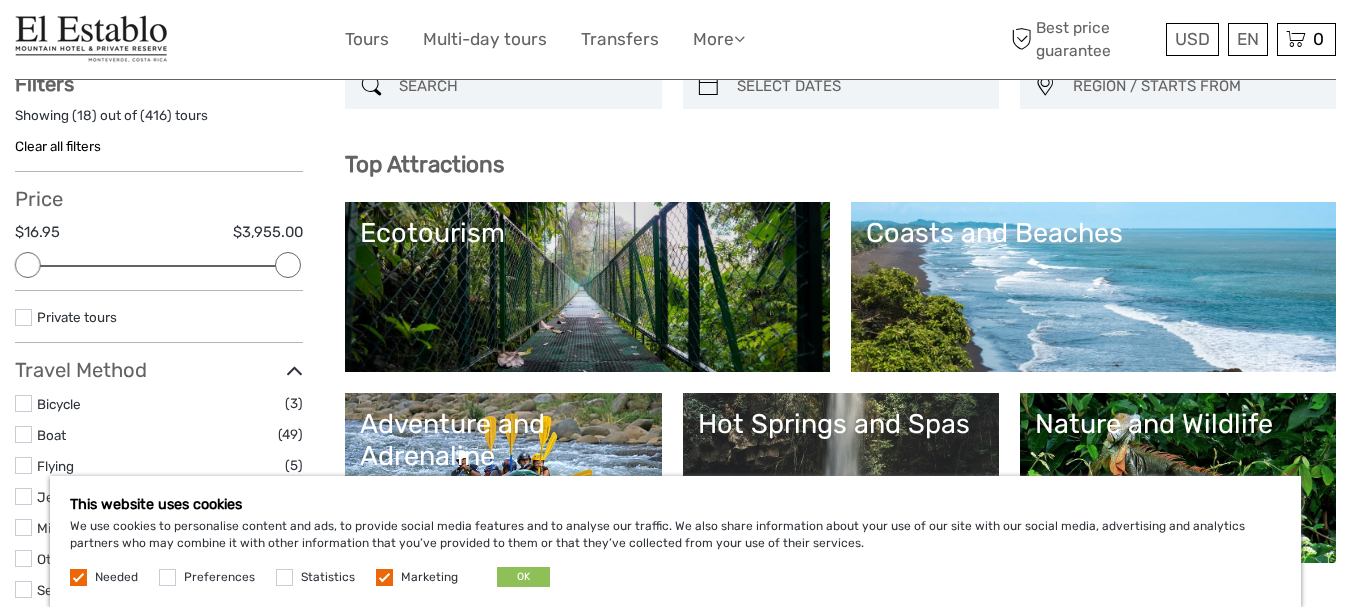 click at bounding box center (384, 577) 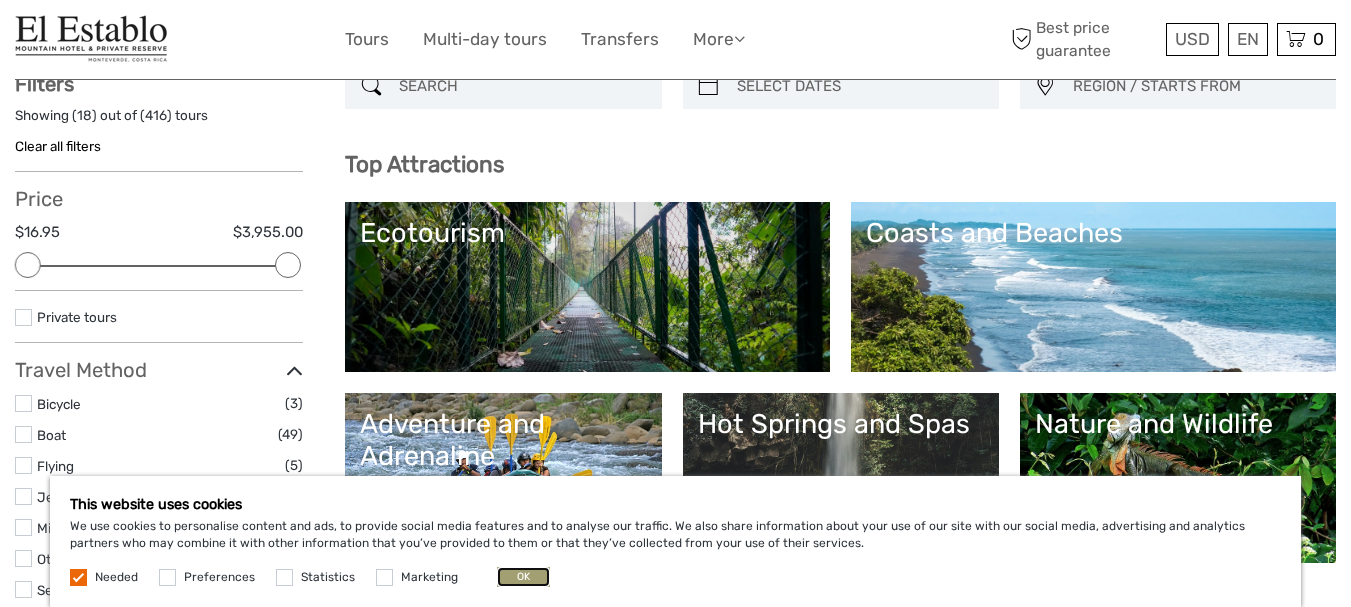 click on "OK" at bounding box center (523, 577) 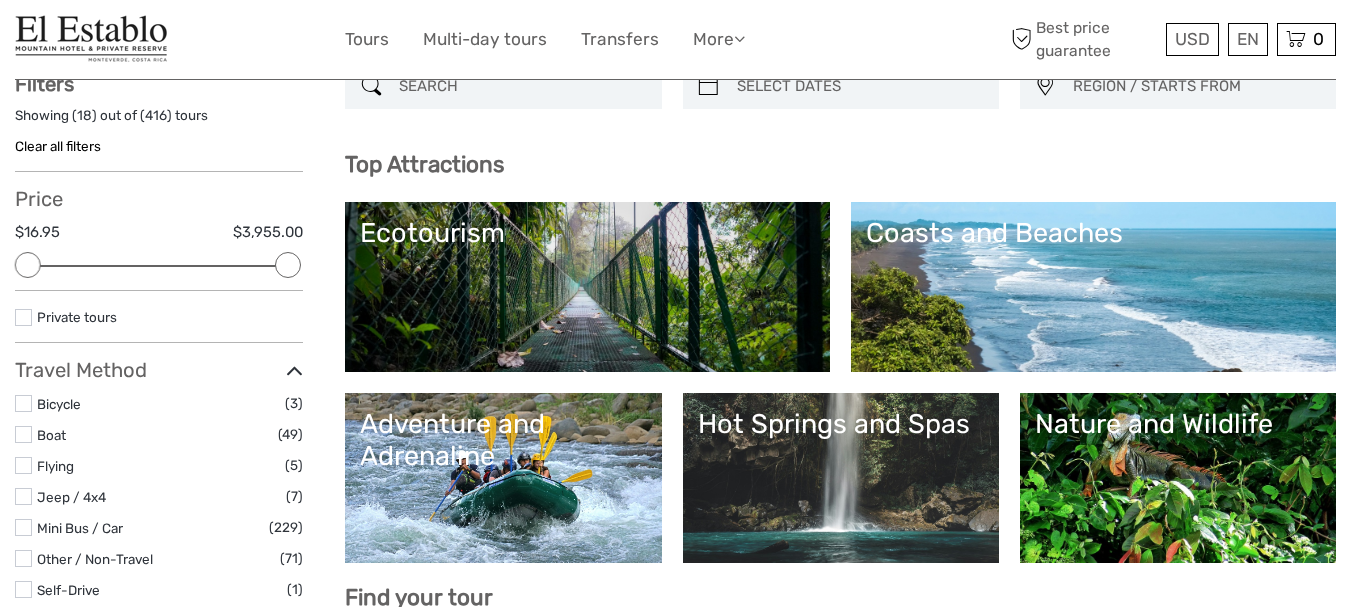 click on "Nature and Wildlife" at bounding box center (1178, 478) 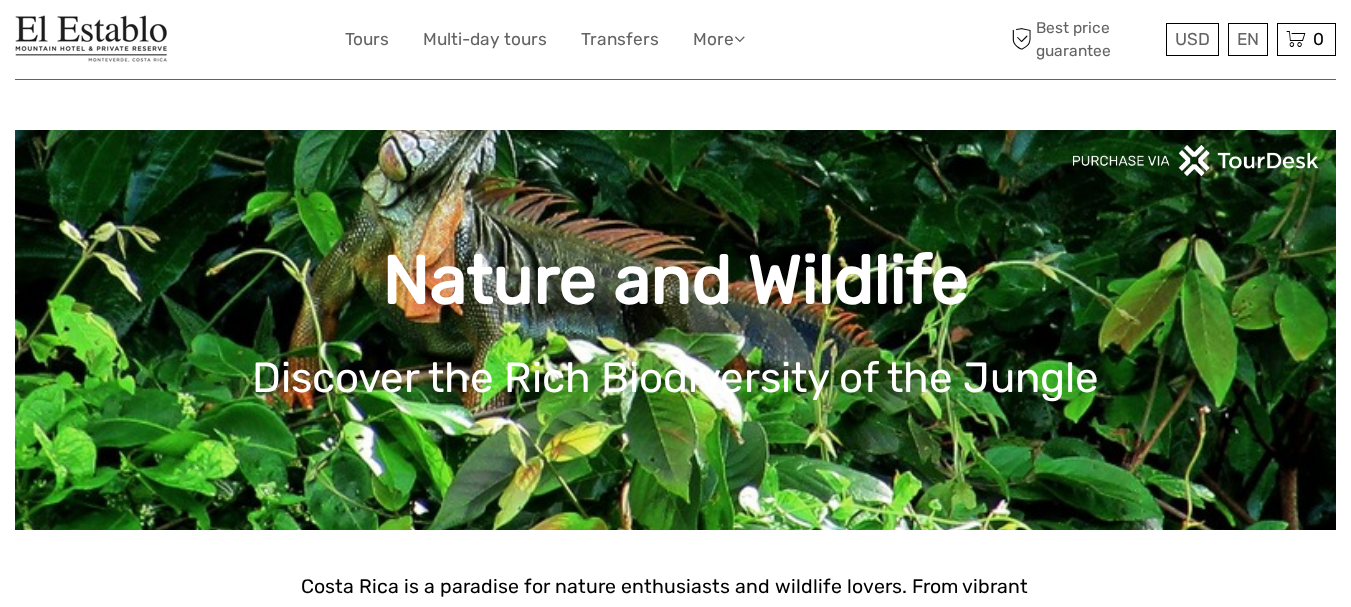 scroll, scrollTop: 0, scrollLeft: 0, axis: both 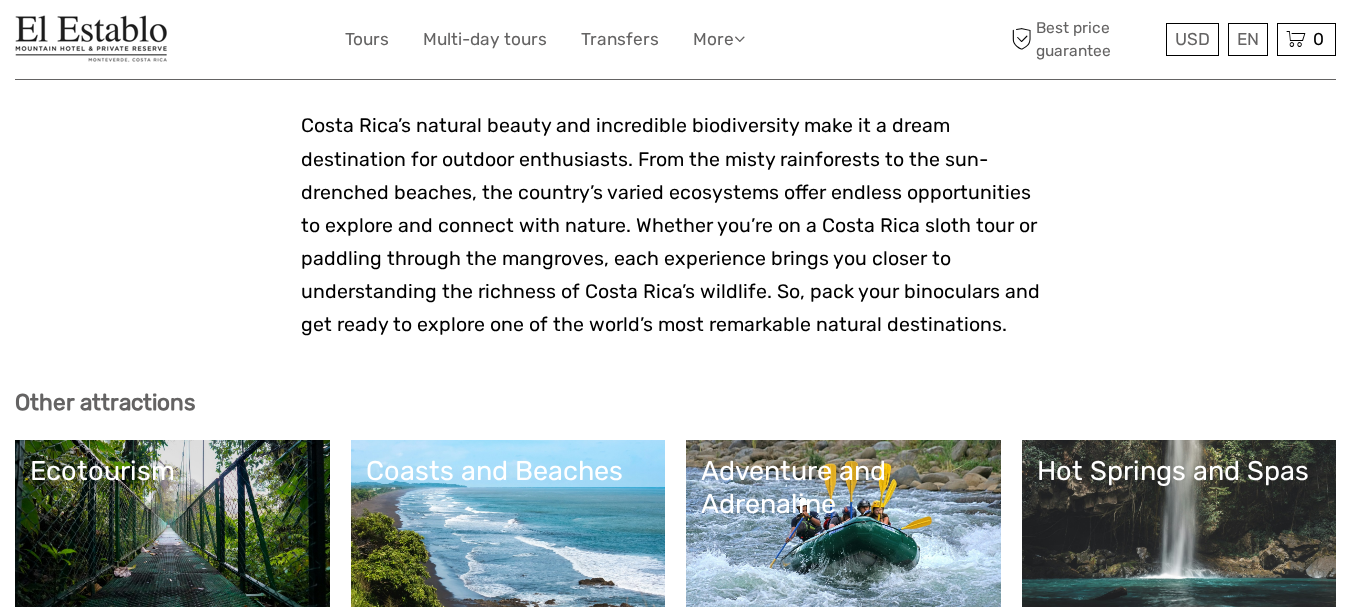 click on "Ecotourism" at bounding box center [172, 525] 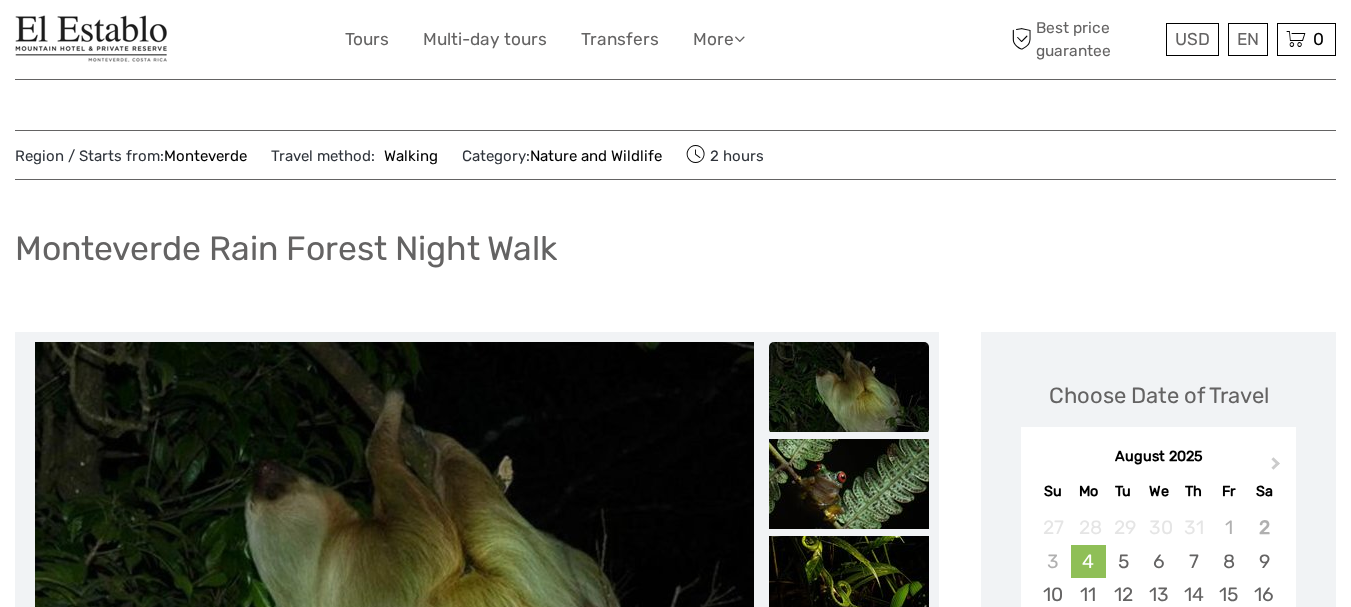 scroll, scrollTop: 0, scrollLeft: 0, axis: both 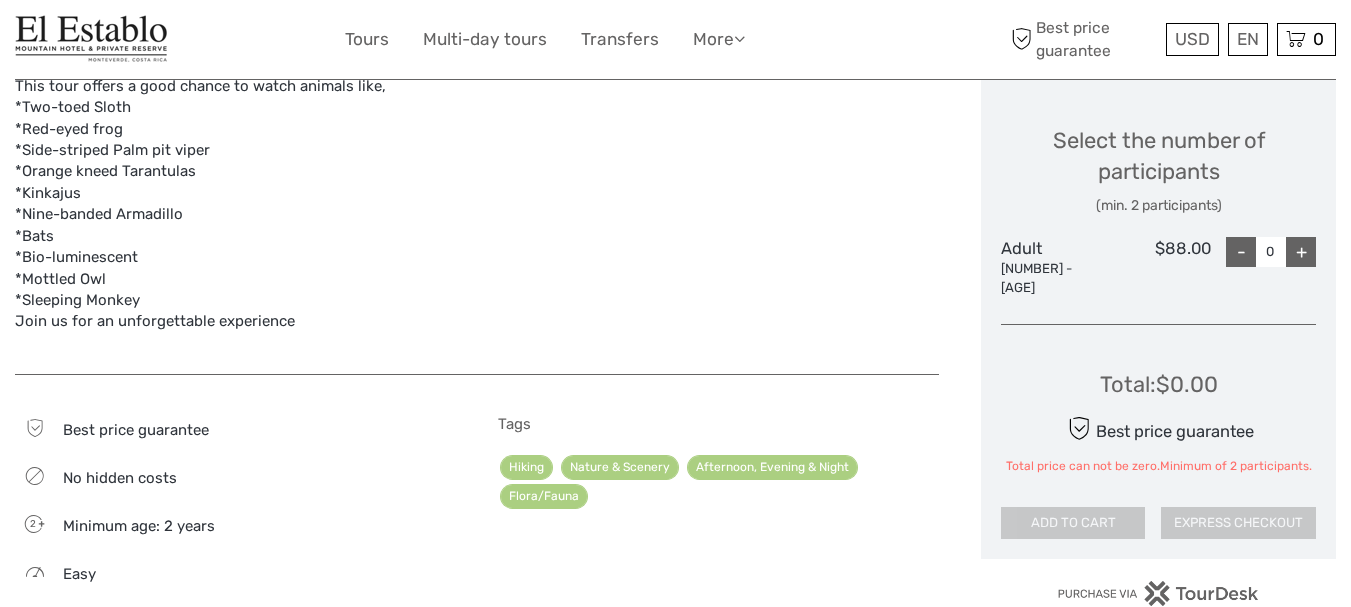 click on "+" at bounding box center [1301, 252] 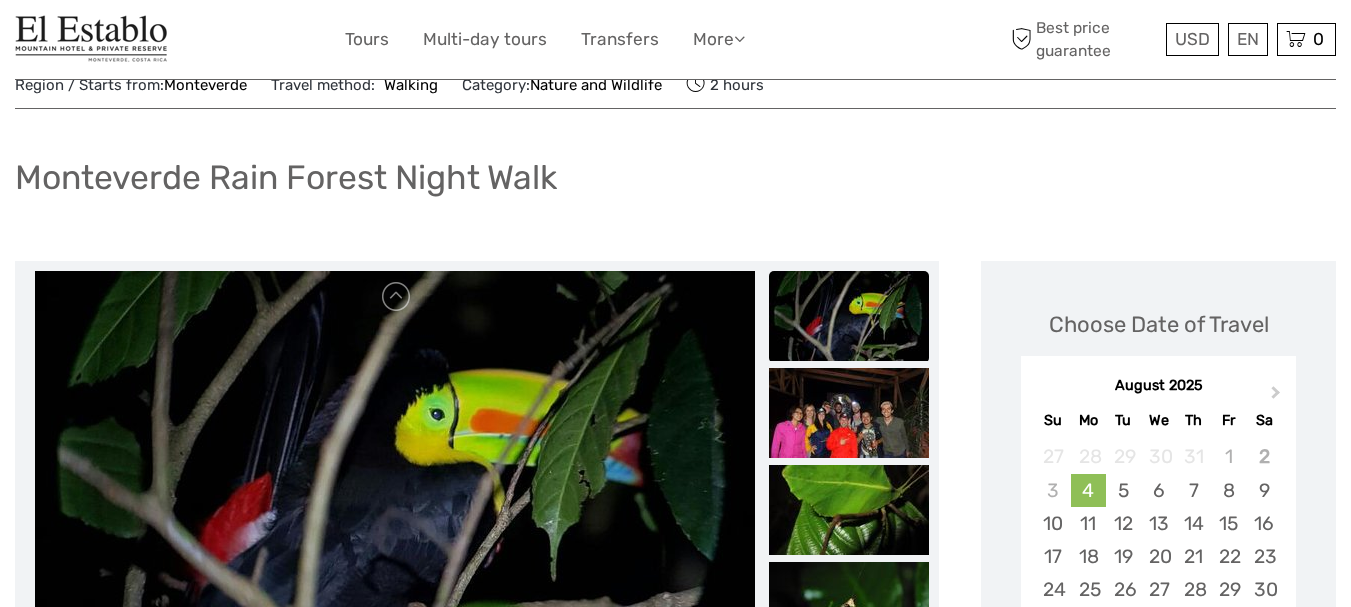scroll, scrollTop: 143, scrollLeft: 0, axis: vertical 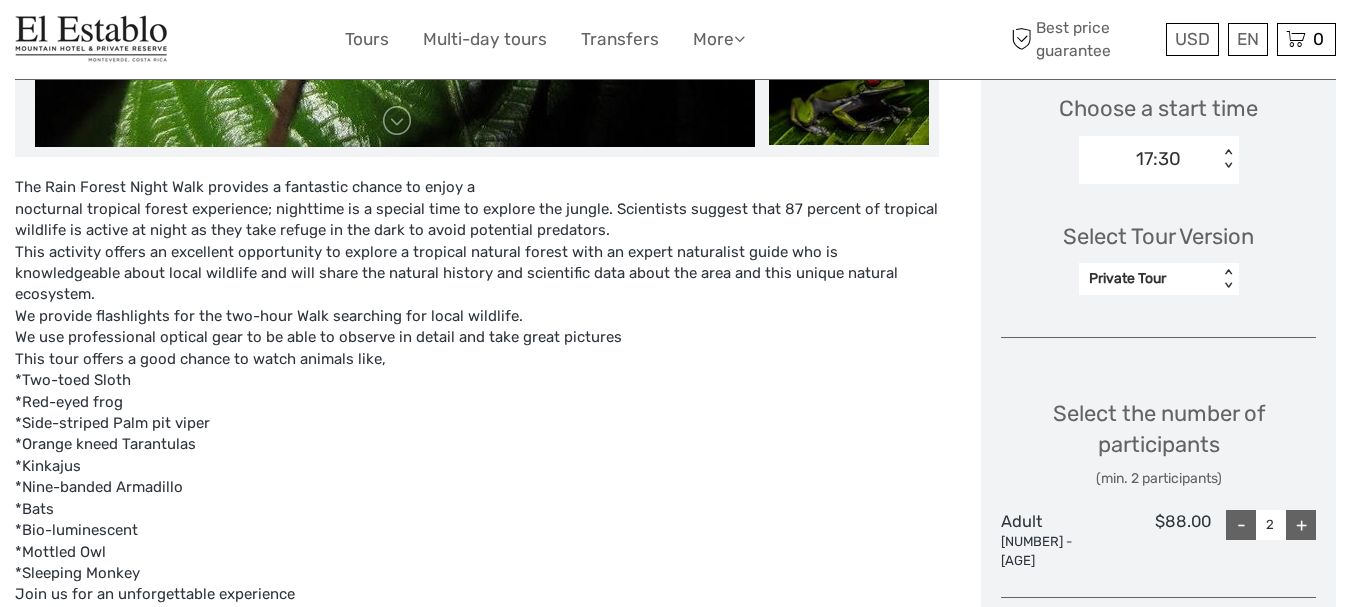click on "< >" at bounding box center [1227, 279] 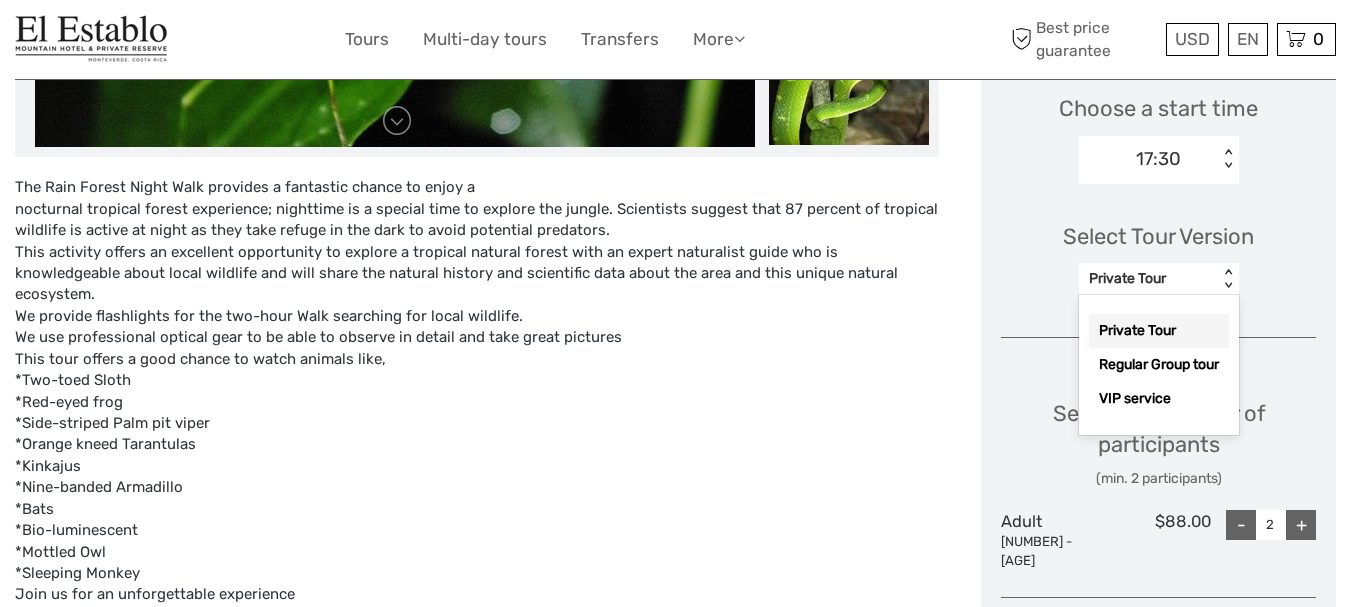 click on "Private Tour" at bounding box center [1159, 331] 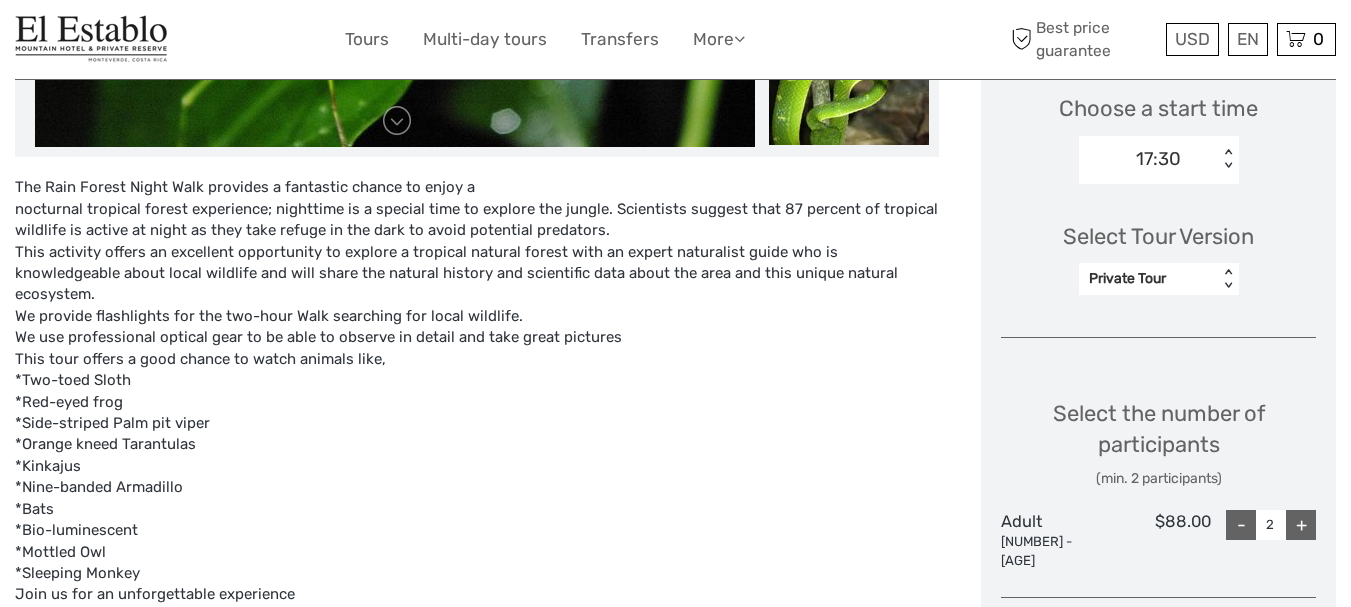 click on "Private Tour < >" at bounding box center [1159, 279] 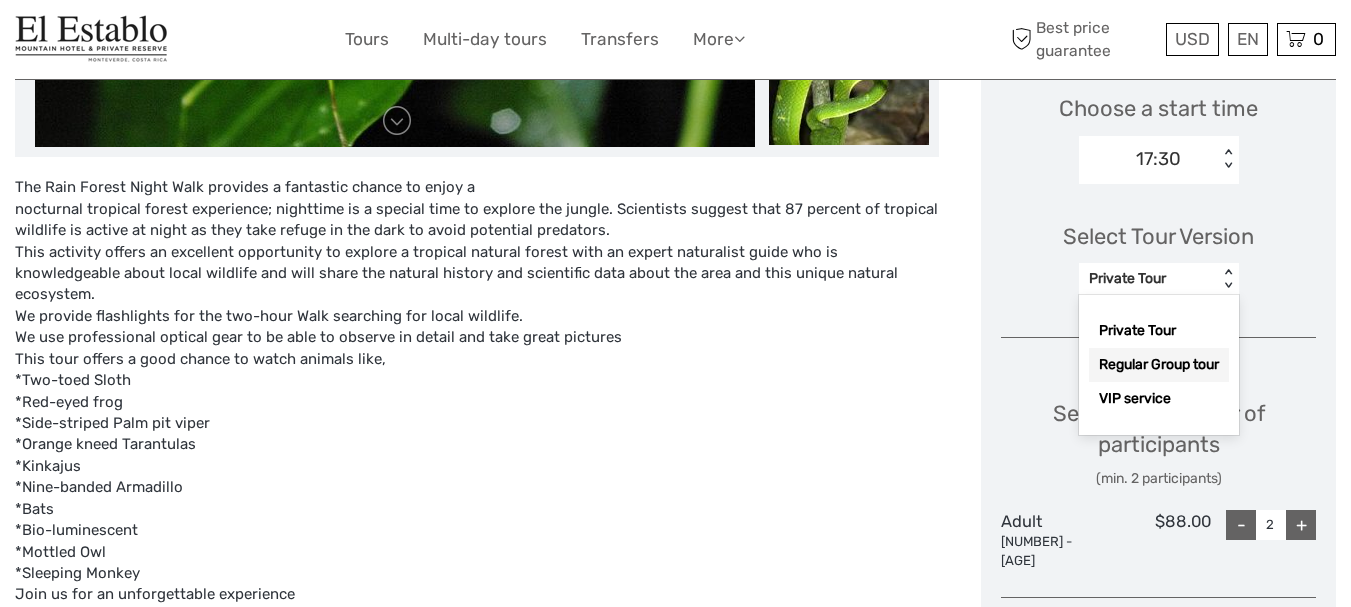 click on "Regular Group tour" at bounding box center [1159, 365] 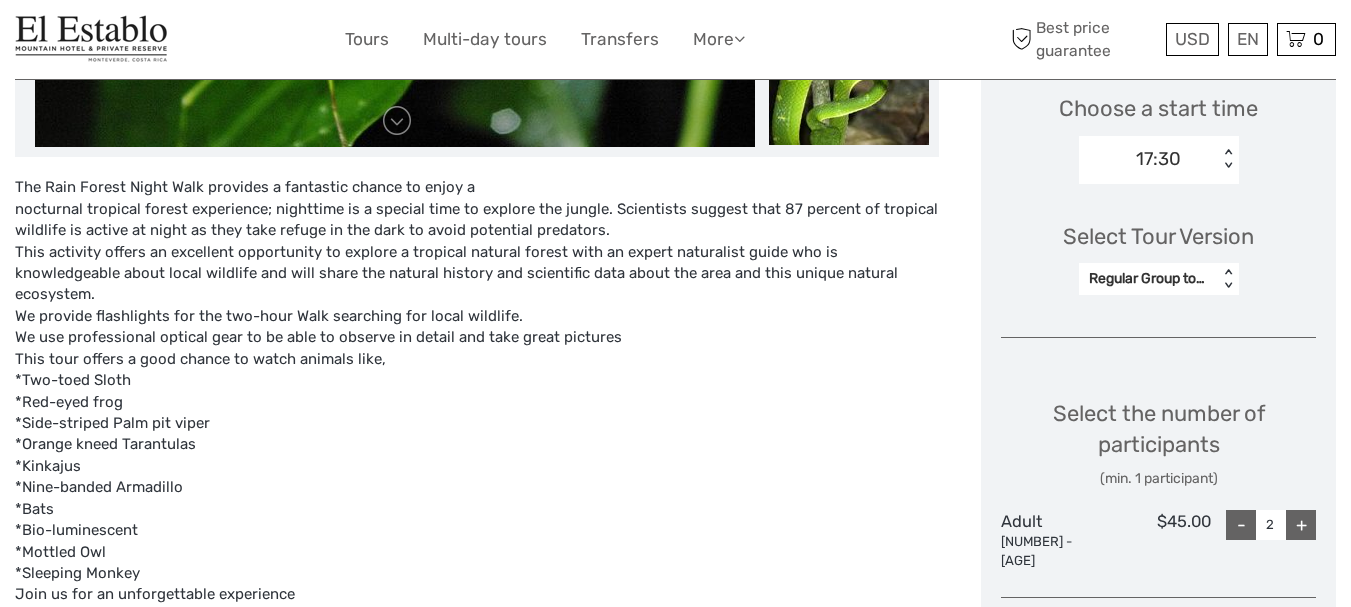 type on "0" 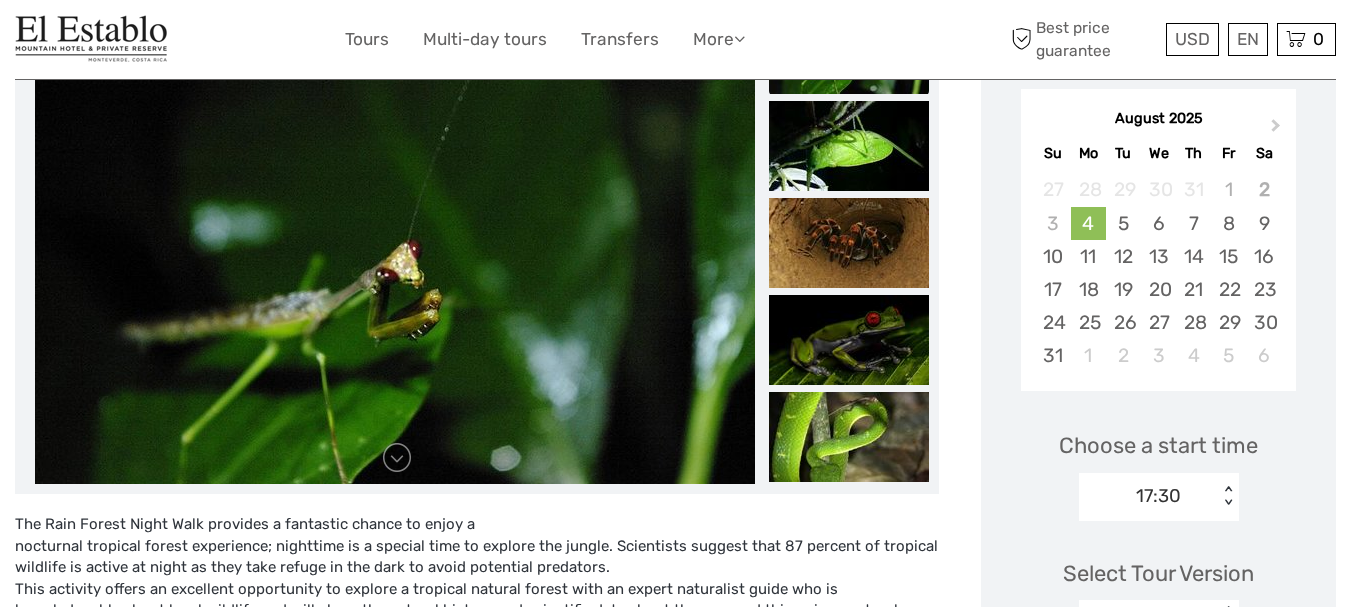 scroll, scrollTop: 338, scrollLeft: 0, axis: vertical 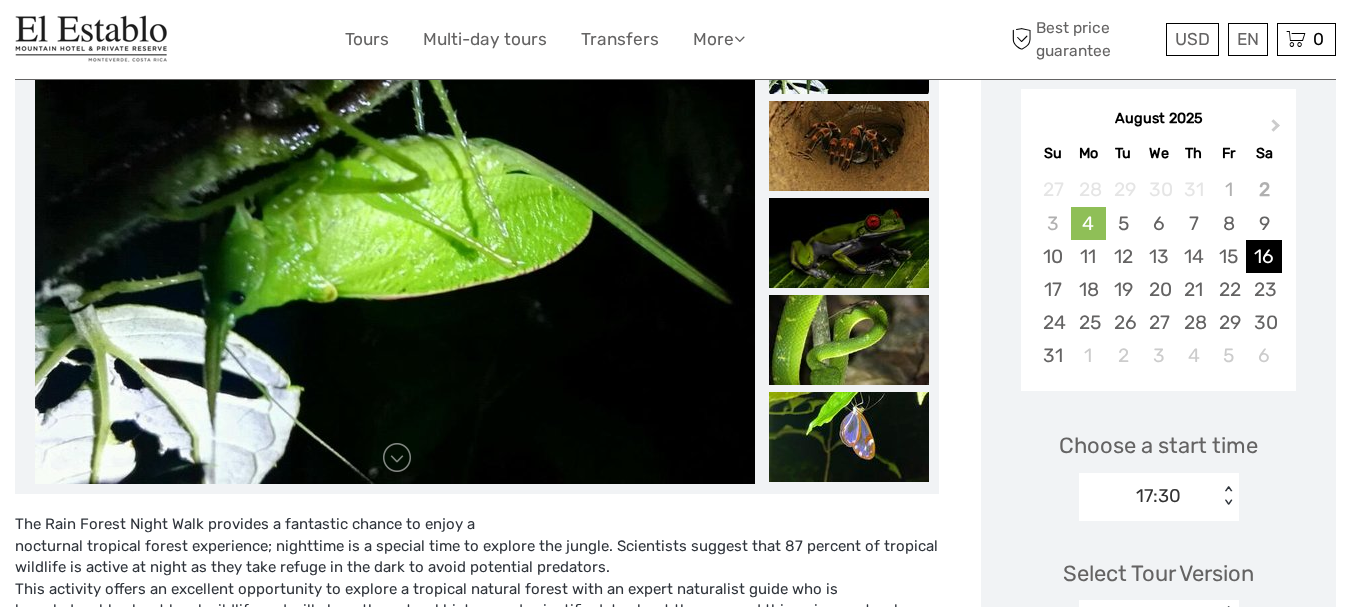 click on "16" at bounding box center (1263, 256) 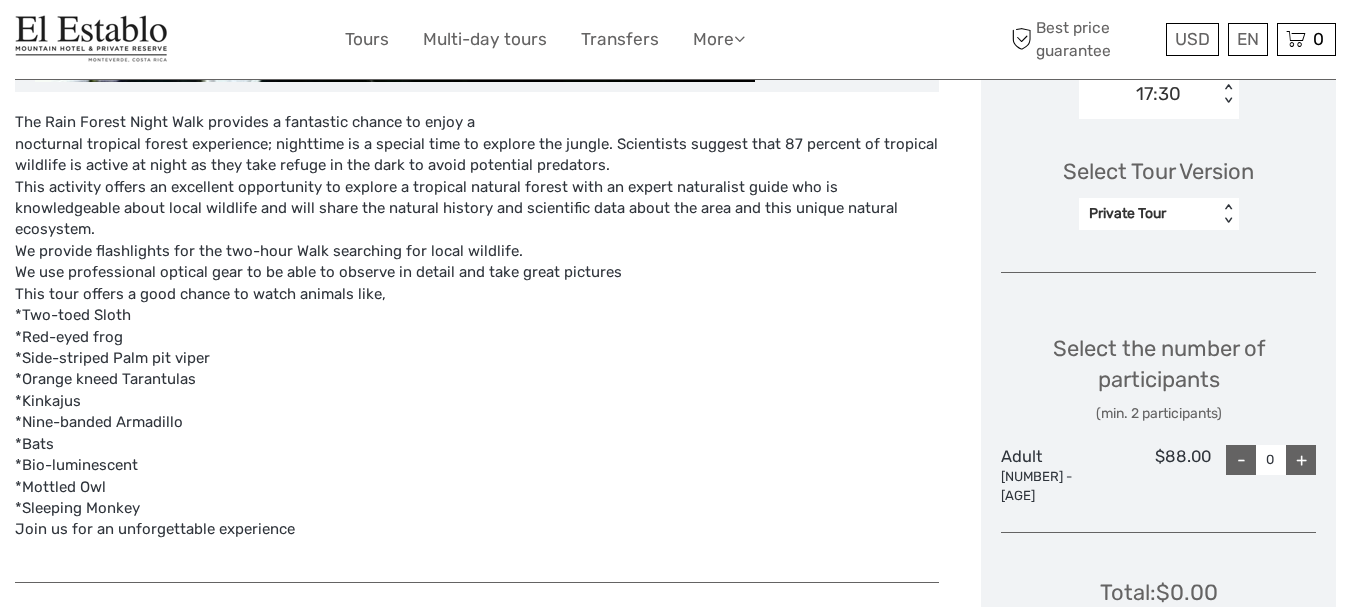 scroll, scrollTop: 734, scrollLeft: 0, axis: vertical 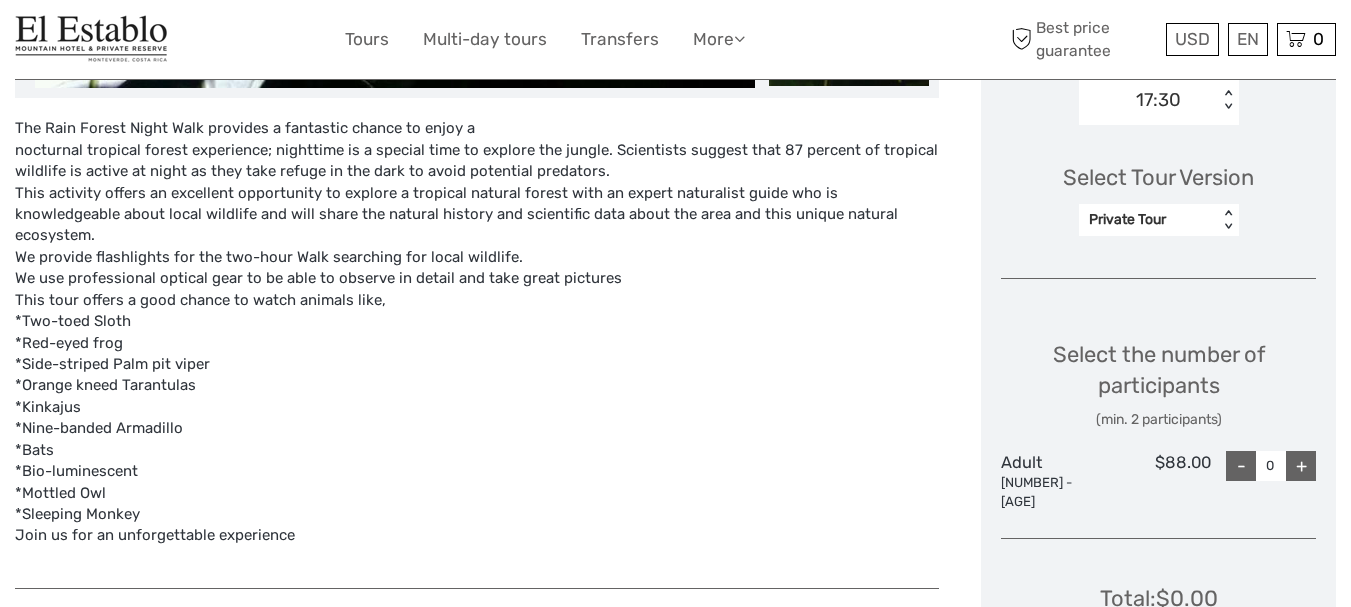 click on "Private Tour" at bounding box center (1148, 220) 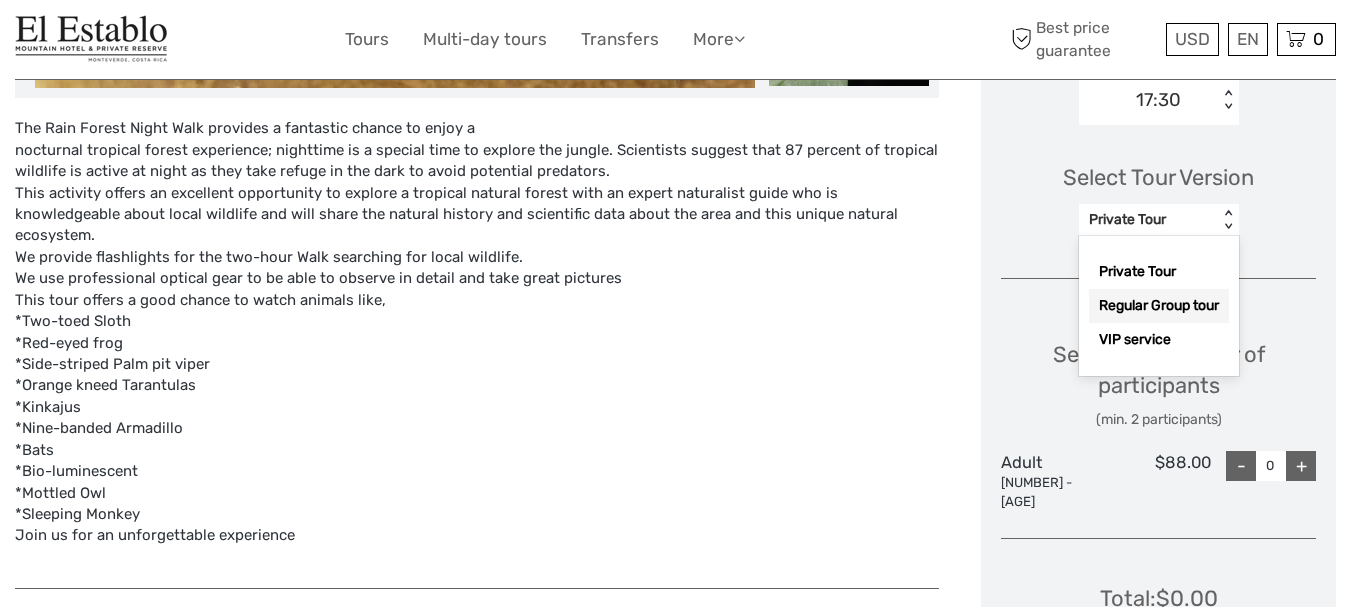 click on "Regular Group tour" at bounding box center [1159, 306] 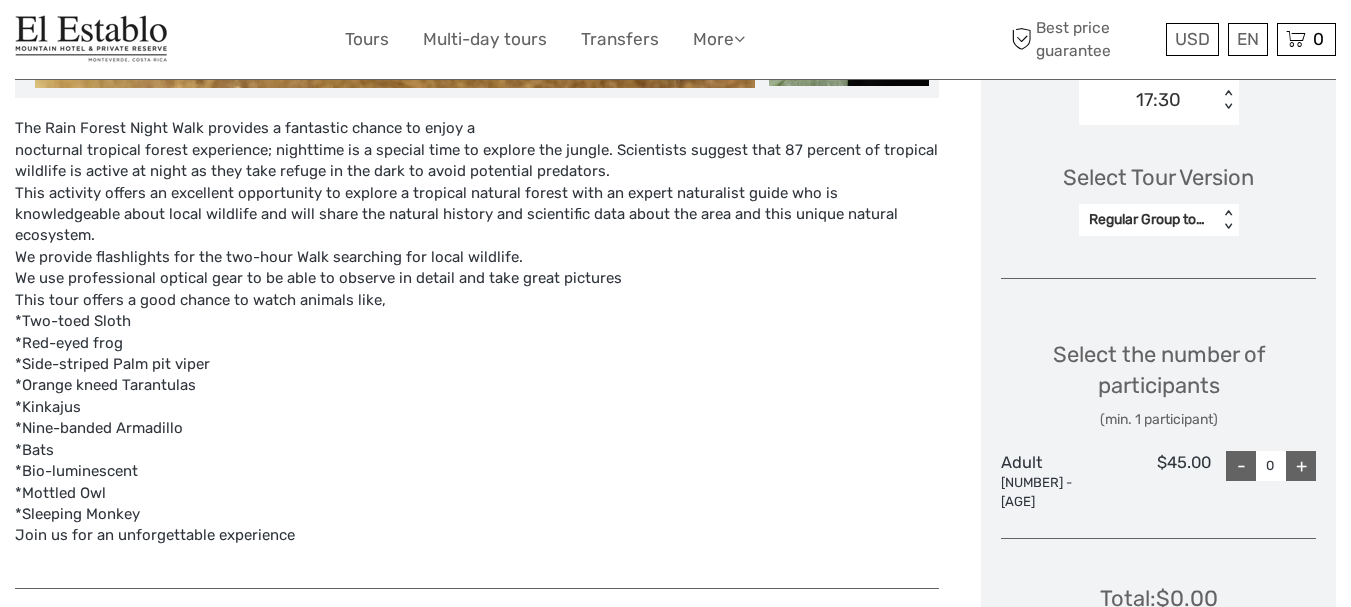 click on "+" at bounding box center (1301, 466) 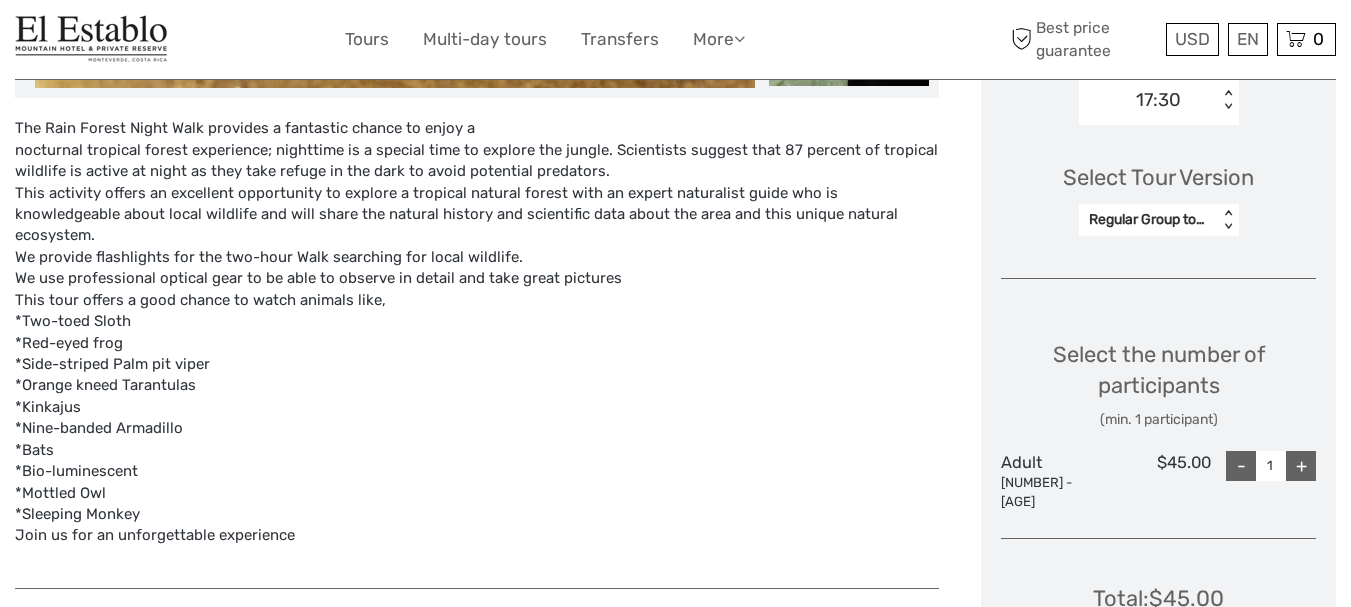 click on "+" at bounding box center [1301, 466] 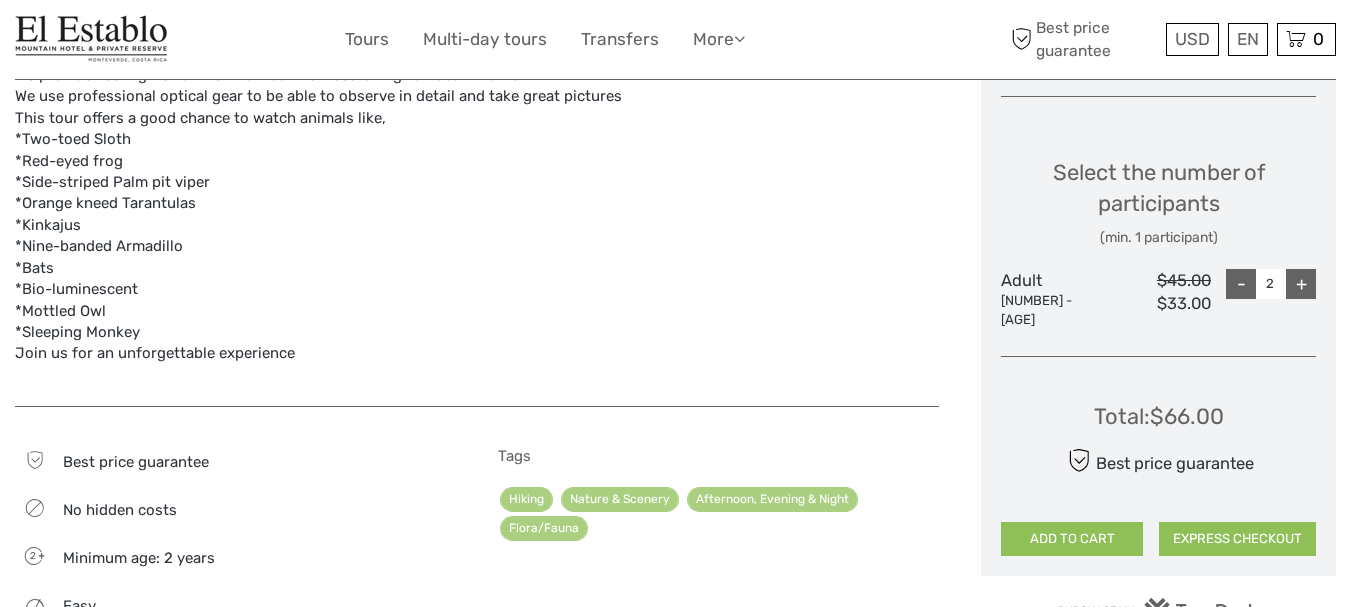 scroll, scrollTop: 935, scrollLeft: 0, axis: vertical 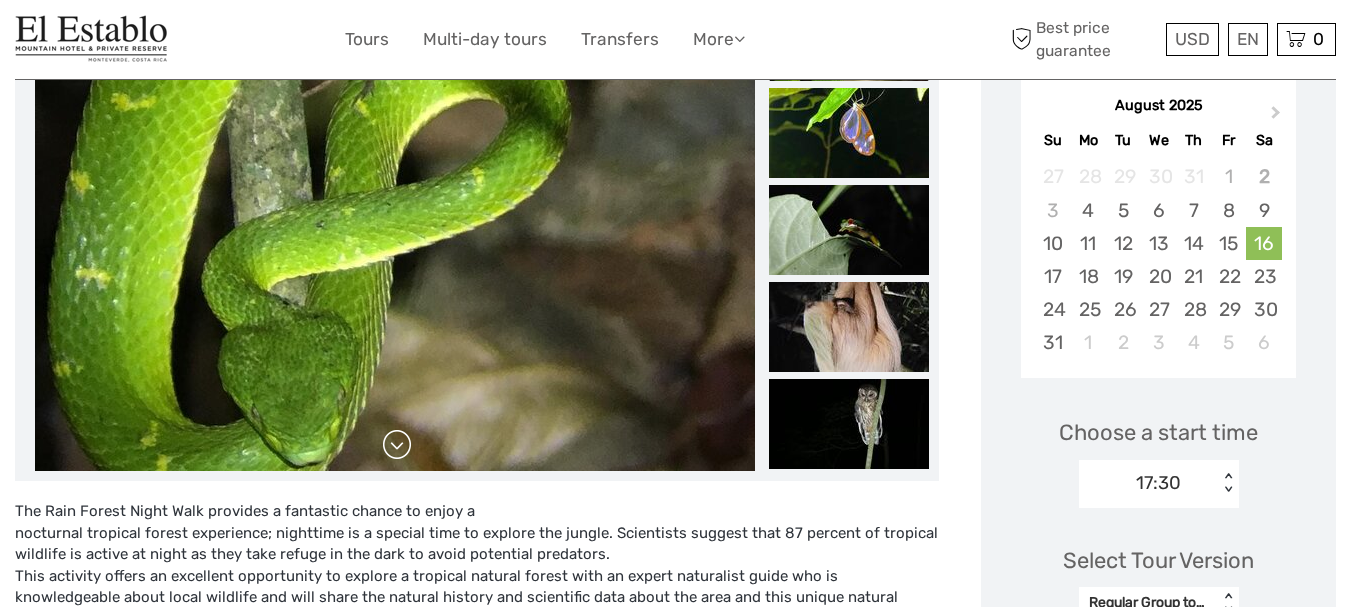click at bounding box center [397, 445] 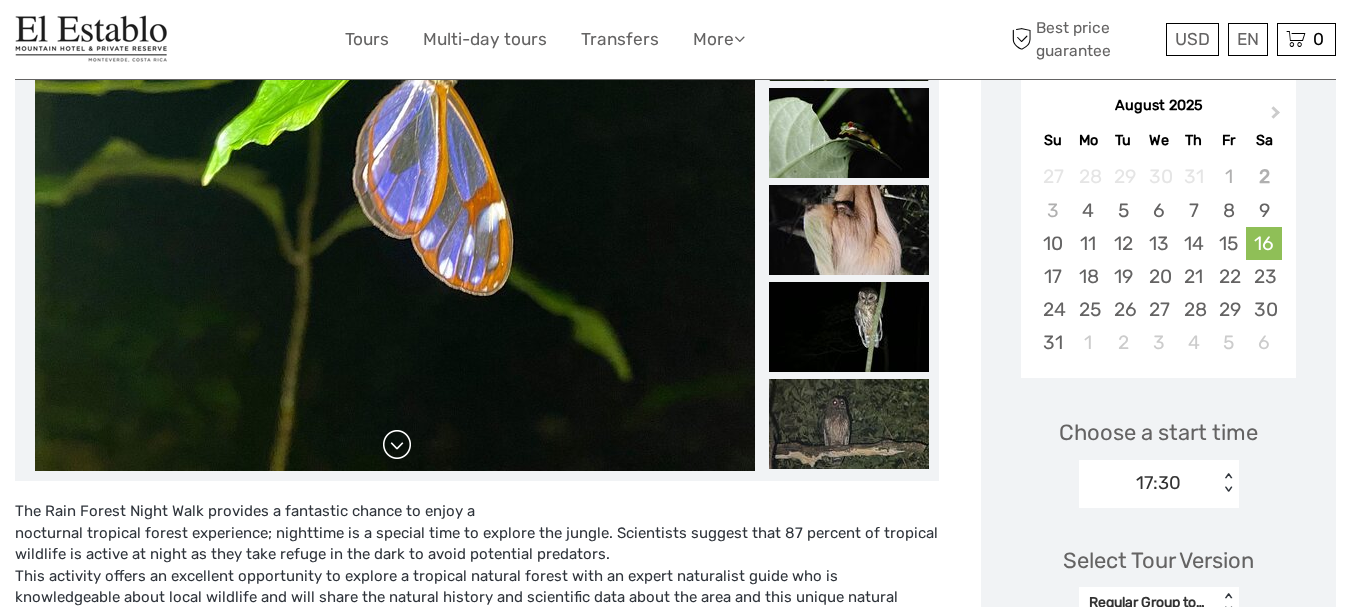 click at bounding box center [397, 445] 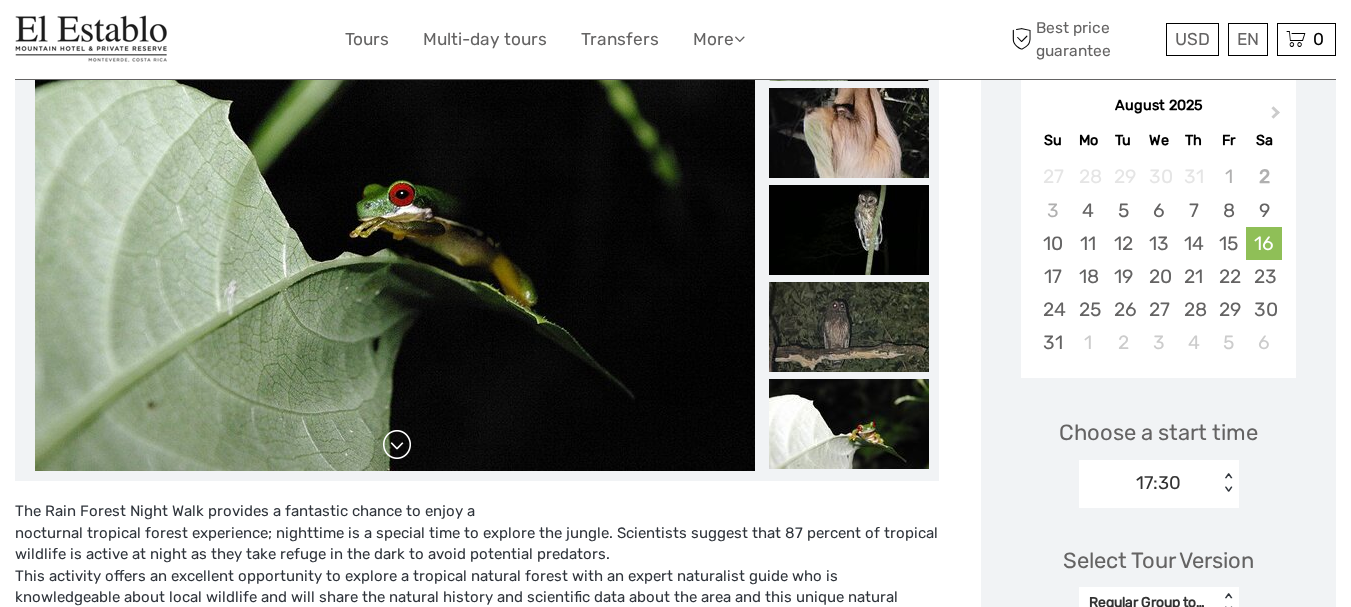 click at bounding box center [397, 445] 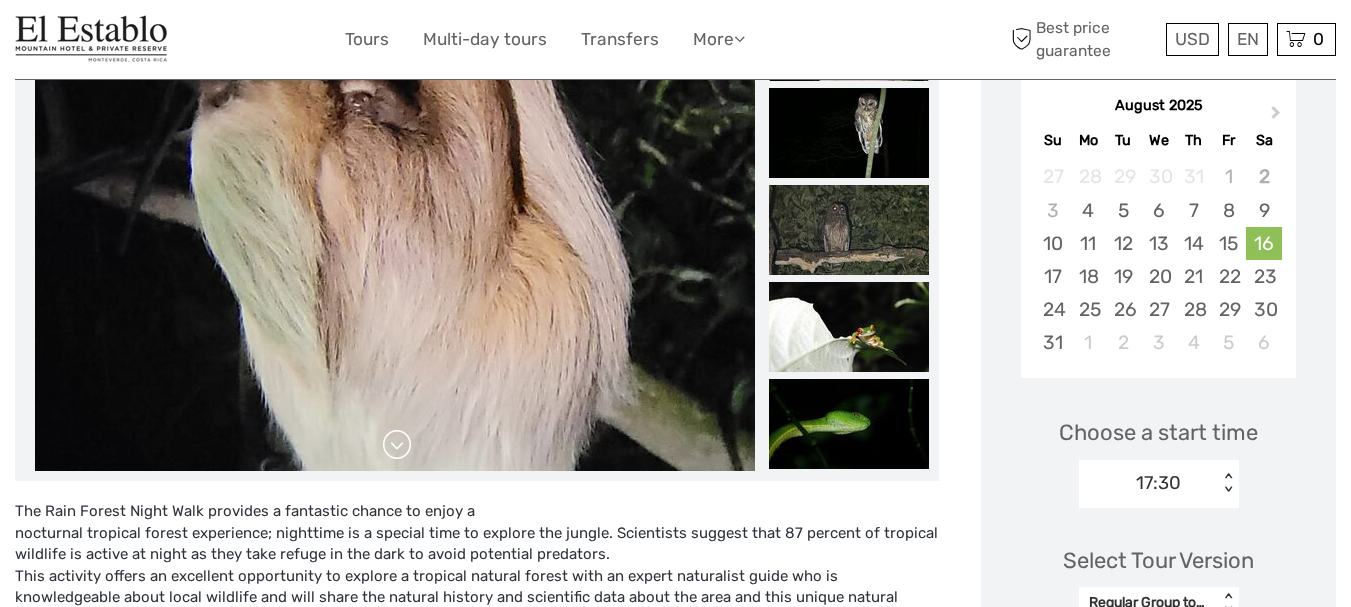 click at bounding box center [397, 445] 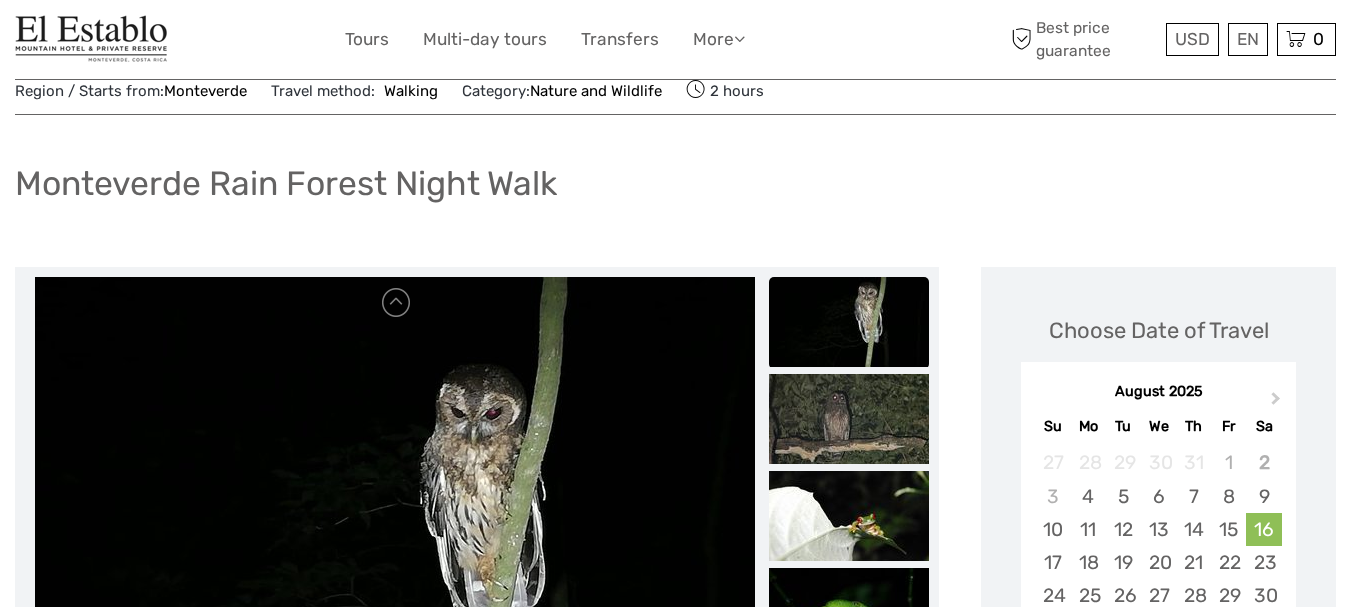 scroll, scrollTop: 52, scrollLeft: 0, axis: vertical 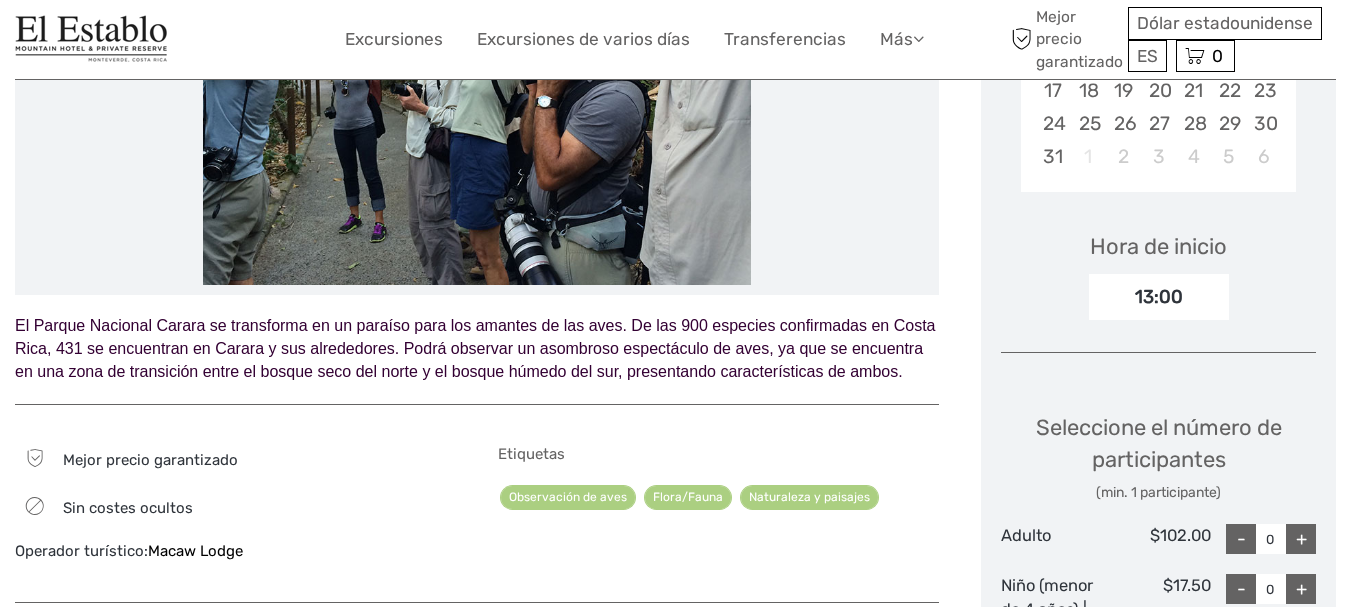click on "El Parque Nacional Carara se transforma en un paraíso para los amantes de las aves. De las 900 especies confirmadas en Costa Rica, 431 se encuentran en Carara y sus alrededores. Podrá observar un asombroso espectáculo de aves, ya que se encuentra en una zona de transición entre el bosque seco del norte y el bosque húmedo del sur, presentando características de ambos." at bounding box center (475, 348) 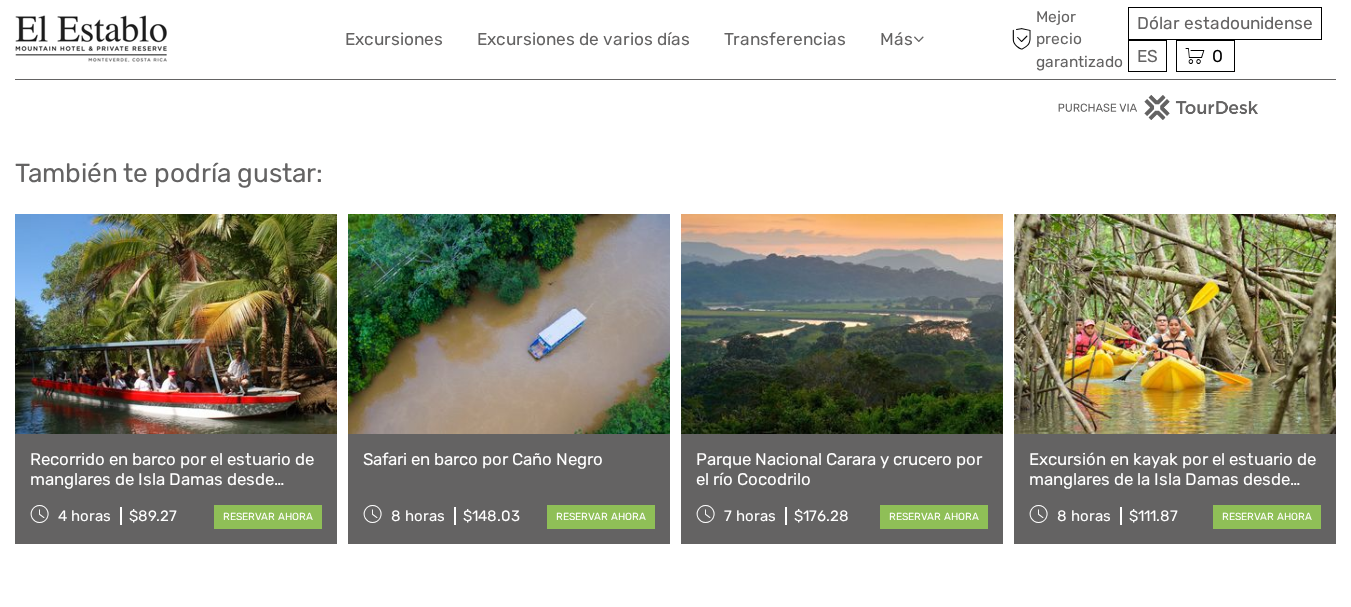 scroll, scrollTop: 1566, scrollLeft: 0, axis: vertical 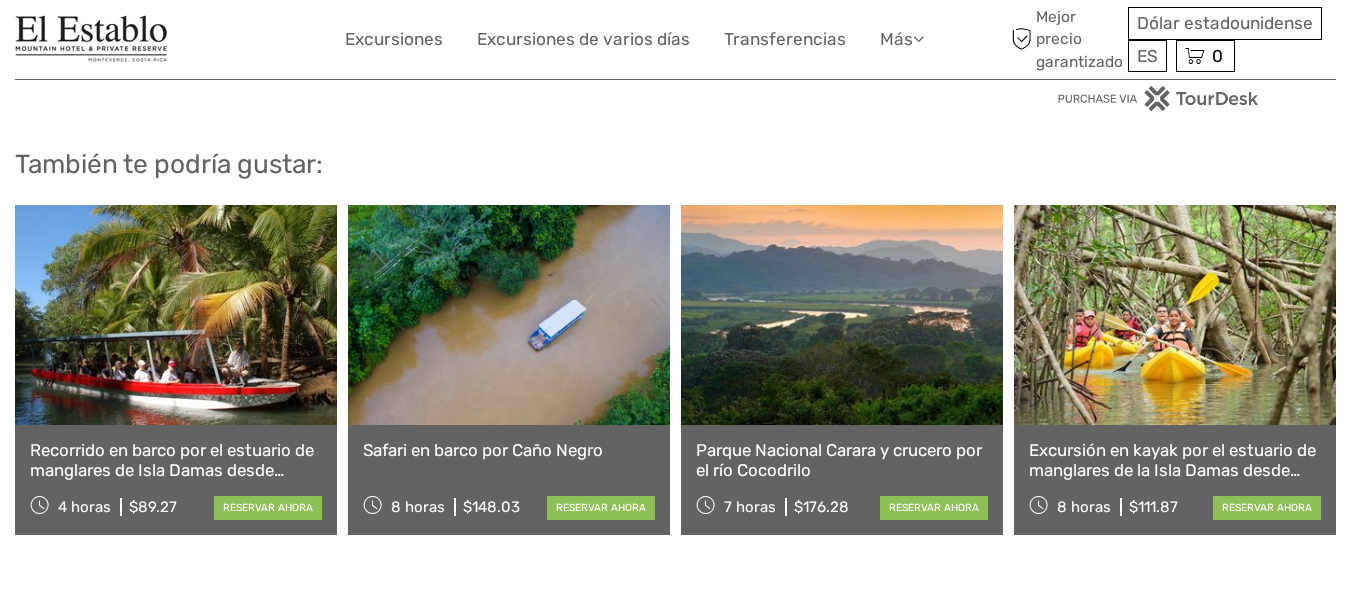 click on "Safari en barco por Caño Negro" at bounding box center [483, 450] 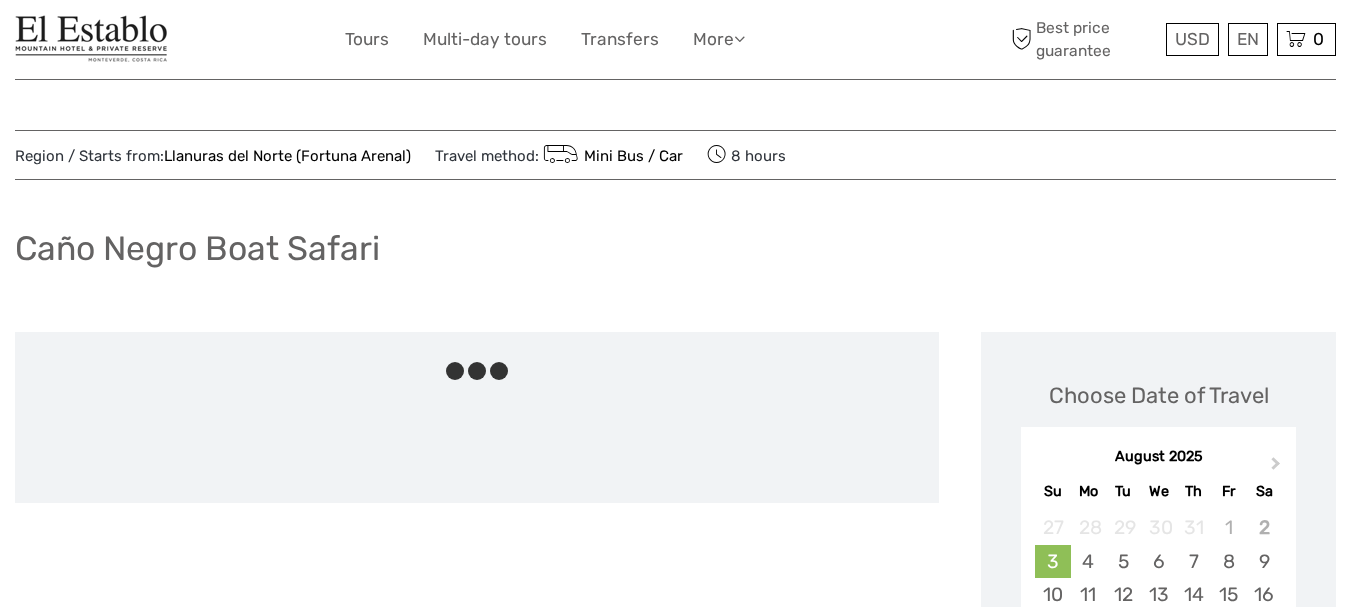 scroll, scrollTop: 0, scrollLeft: 0, axis: both 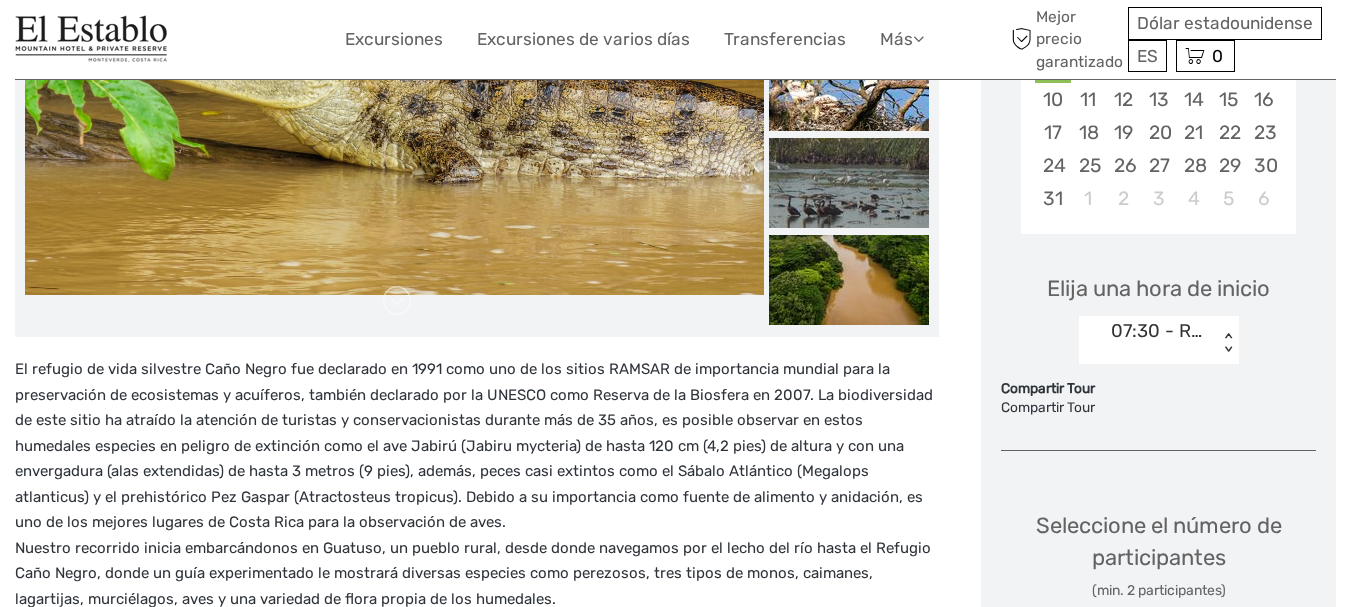 click on "El refugio de vida silvestre Caño Negro fue declarado en 1991 como uno de los sitios RAMSAR de importancia mundial para la preservación de ecosistemas y acuíferos, también declarado por la UNESCO como Reserva de la Biosfera en 2007. La biodiversidad de este sitio ha atraído la atención de turistas y conservacionistas durante más de 35 años, es posible observar en estos humedales especies en peligro de extinción como el ave Jabirú (Jabiru mycteria) de hasta 120 cm (4,2 pies) de altura y con una envergadura (alas extendidas) de hasta 3 metros (9 pies), además, peces casi extintos como el Sábalo Atlántico (Megalops atlanticus) y el prehistórico Pez Gaspar (Atractosteus tropicus). Debido a su importancia como fuente de alimento y anidación, es uno de los mejores lugares de Costa Rica para la observación de aves." at bounding box center (474, 445) 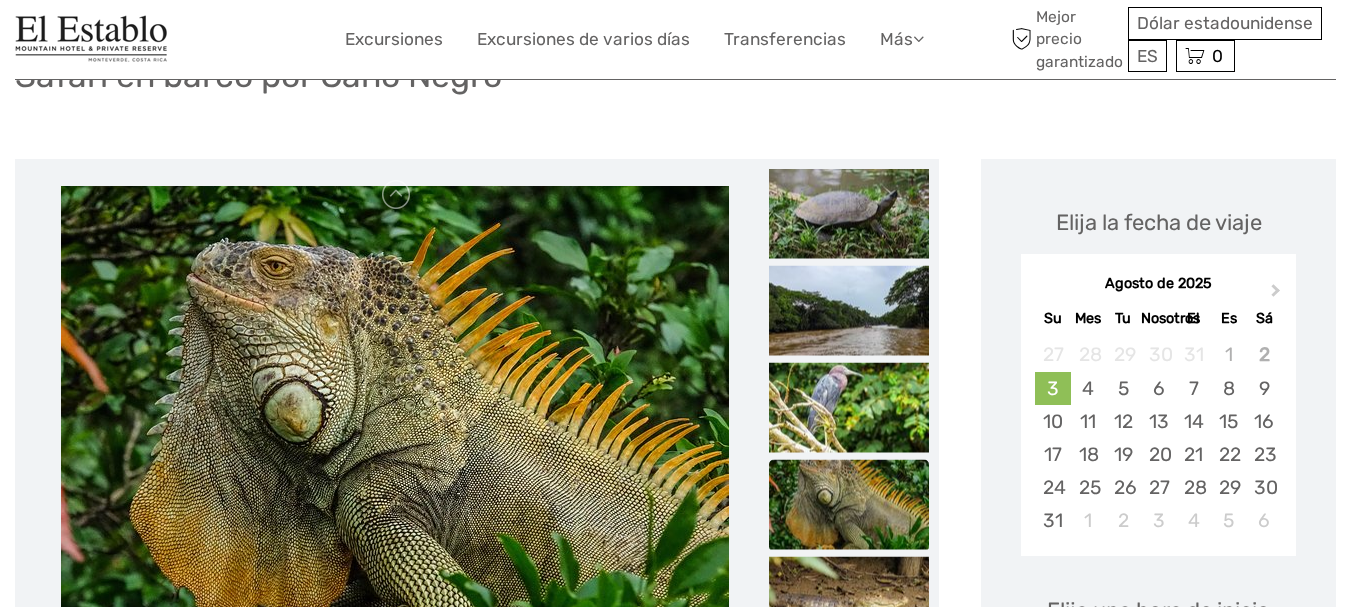scroll, scrollTop: 0, scrollLeft: 0, axis: both 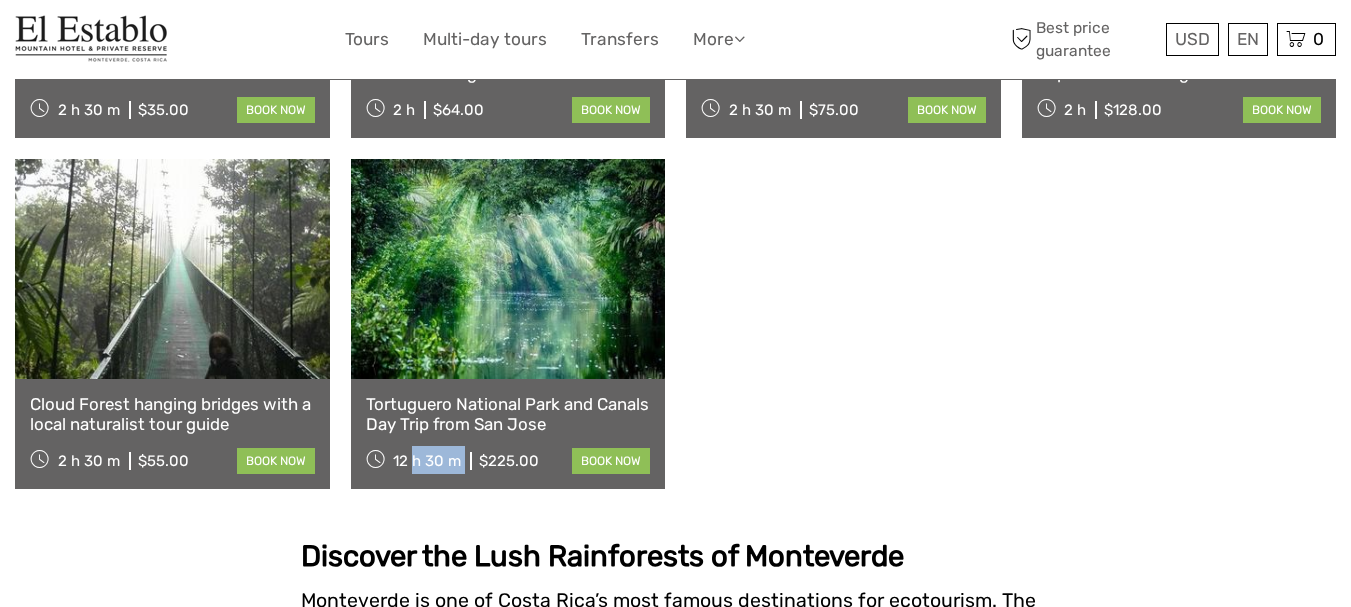 drag, startPoint x: 411, startPoint y: 454, endPoint x: 474, endPoint y: 453, distance: 63.007935 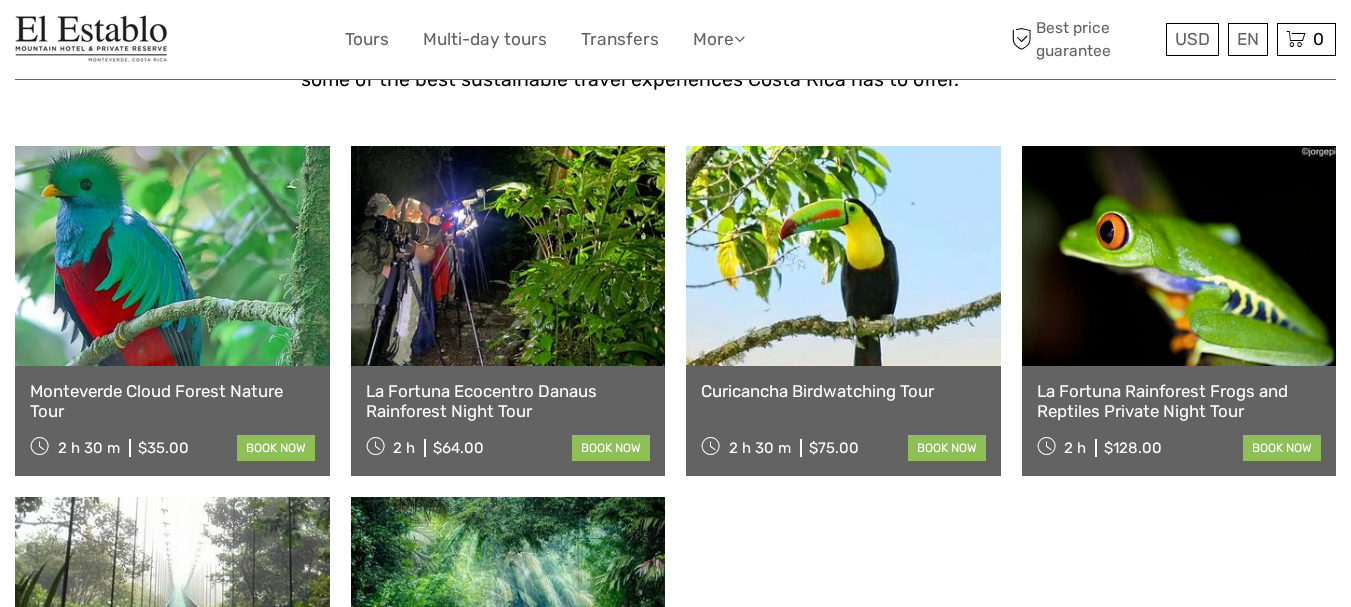 scroll, scrollTop: 718, scrollLeft: 0, axis: vertical 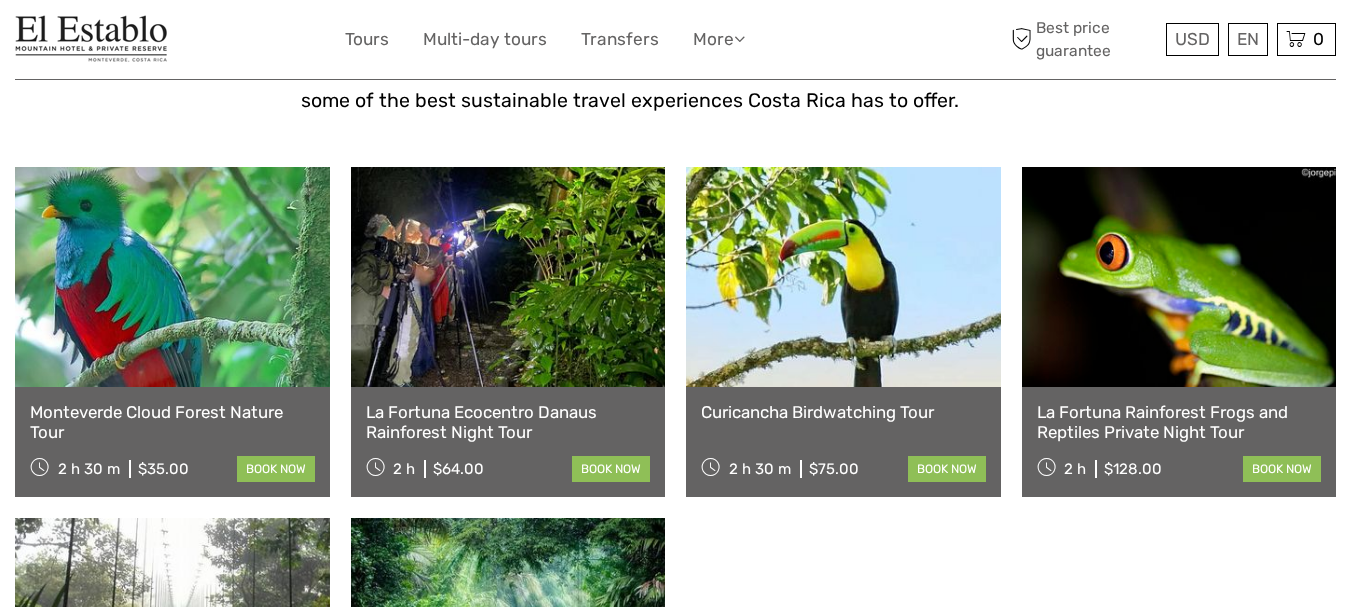 click at bounding box center [172, 277] 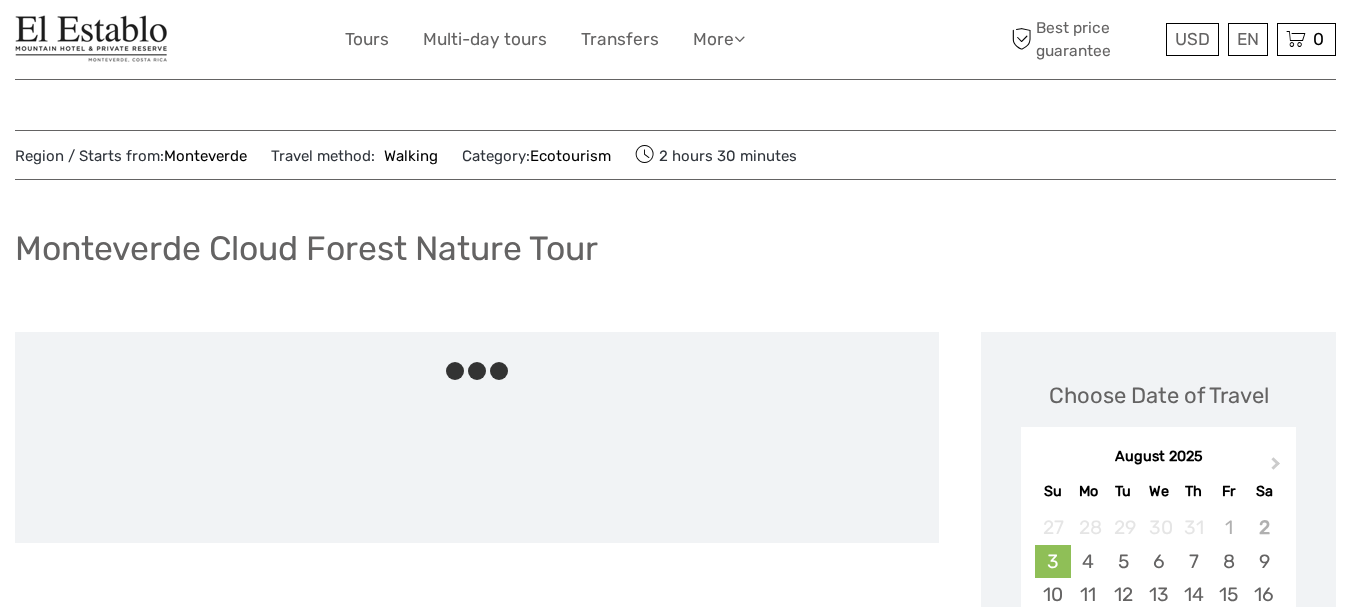 scroll, scrollTop: 0, scrollLeft: 0, axis: both 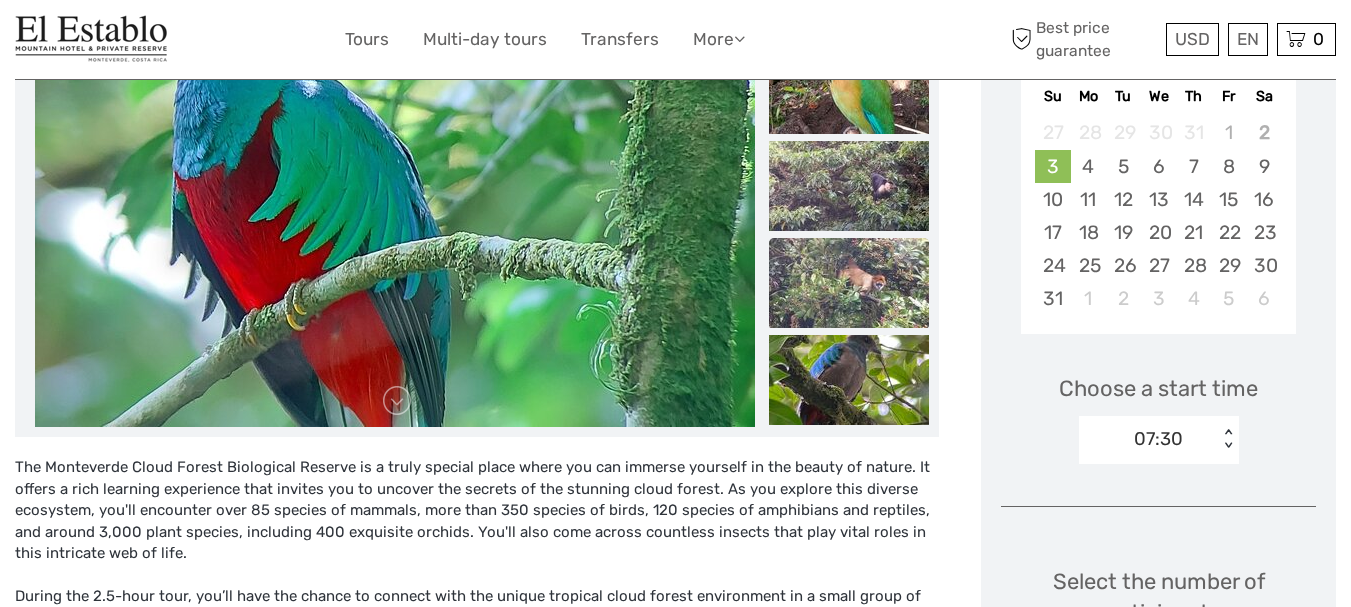 click at bounding box center [849, 283] 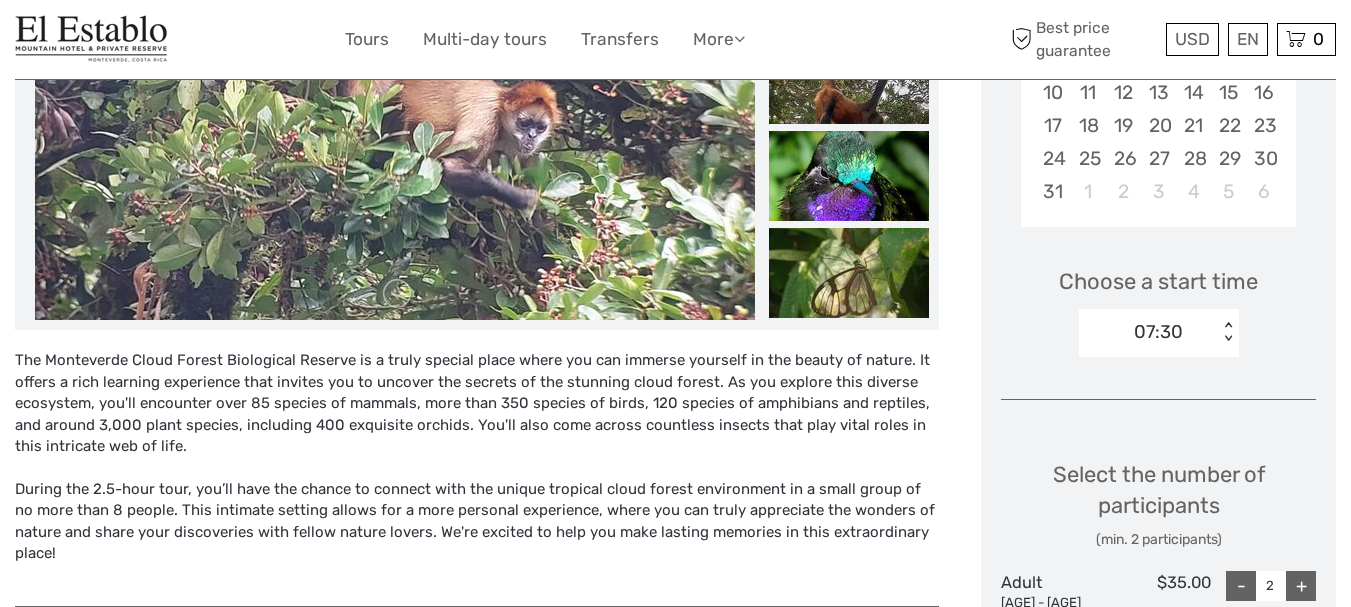 scroll, scrollTop: 562, scrollLeft: 0, axis: vertical 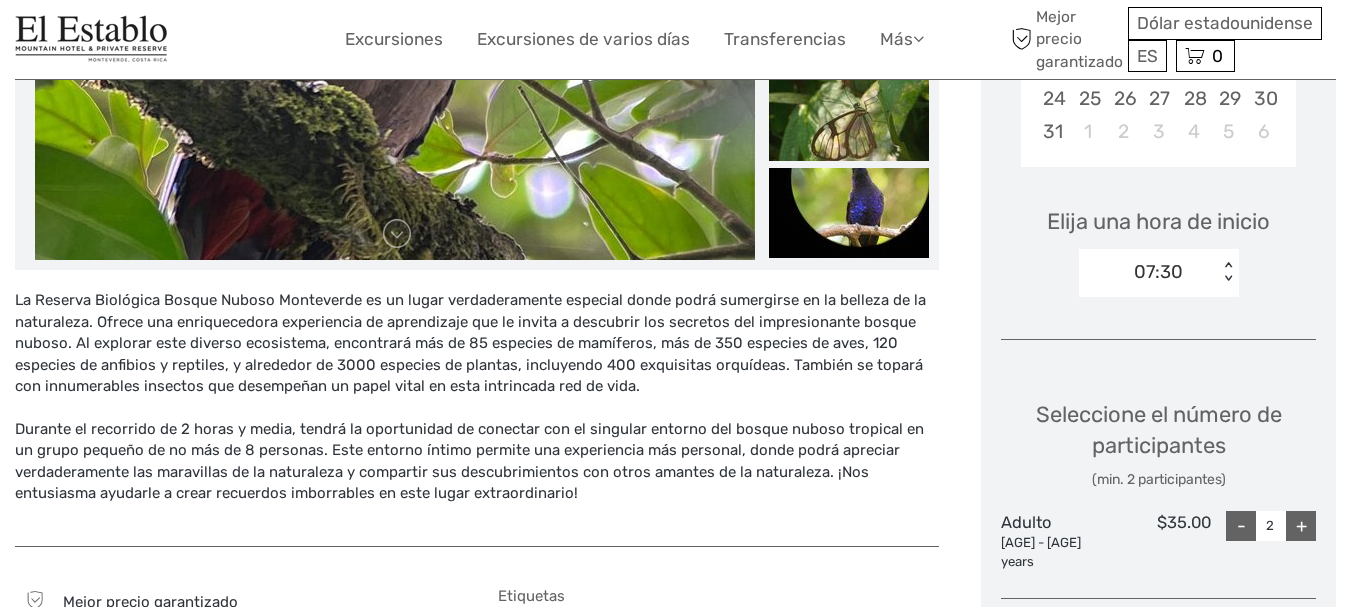 click on "La Reserva Biológica Bosque Nuboso Monteverde es un lugar verdaderamente especial donde podrá sumergirse en la belleza de la naturaleza. Ofrece una enriquecedora experiencia de aprendizaje que le invita a descubrir los secretos del impresionante bosque nuboso. Al explorar este diverso ecosistema, encontrará más de 85 especies de mamíferos, más de 350 especies de aves, 120 especies de anfibios y reptiles, y alrededor de 3000 especies de plantas, incluyendo 400 exquisitas orquídeas. También se topará con innumerables insectos que desempeñan un papel vital en esta intrincada red de vida." at bounding box center (470, 343) 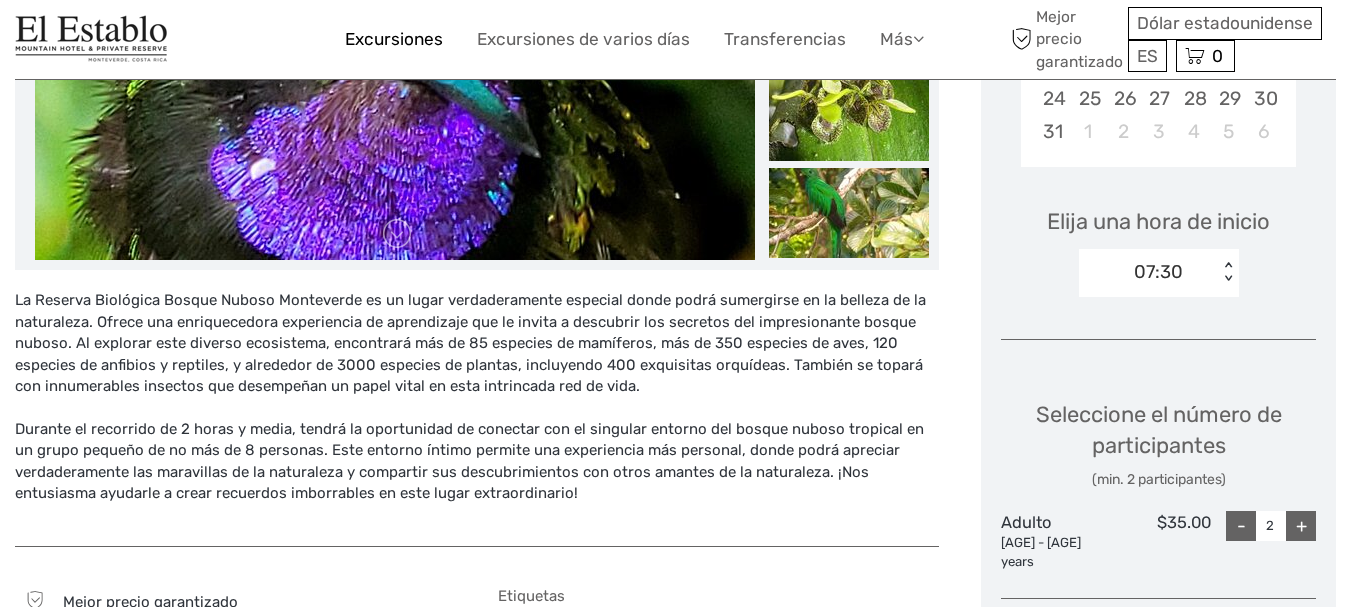 click on "Excursiones" at bounding box center (394, 39) 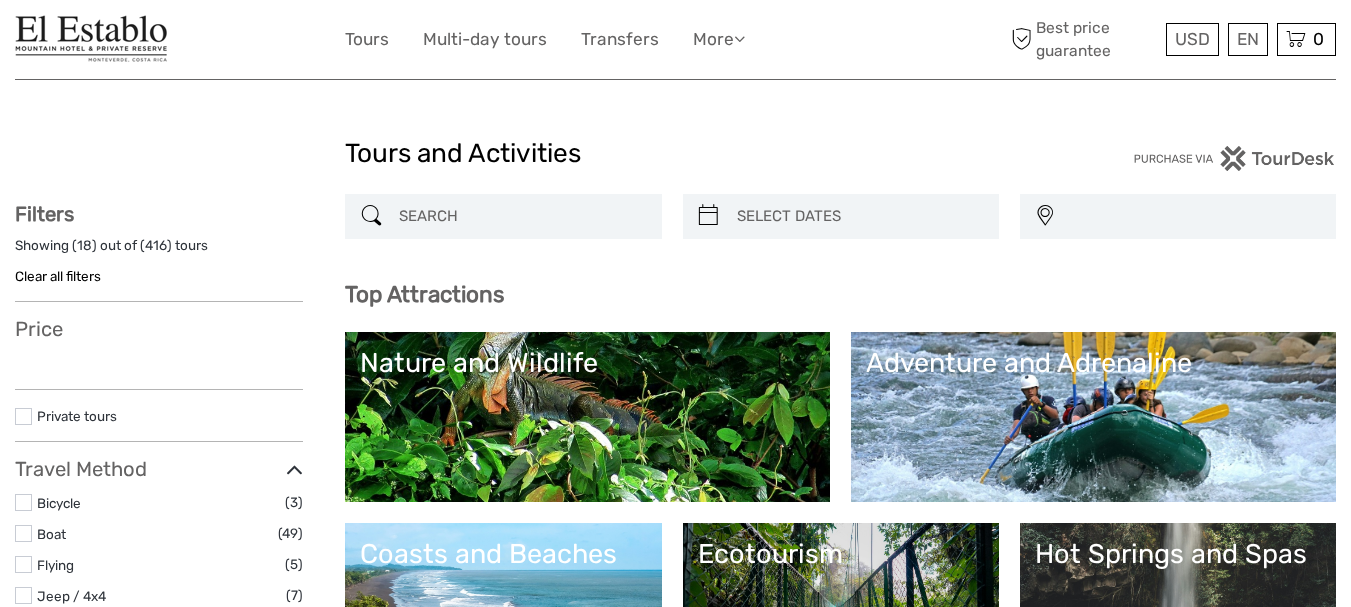 select 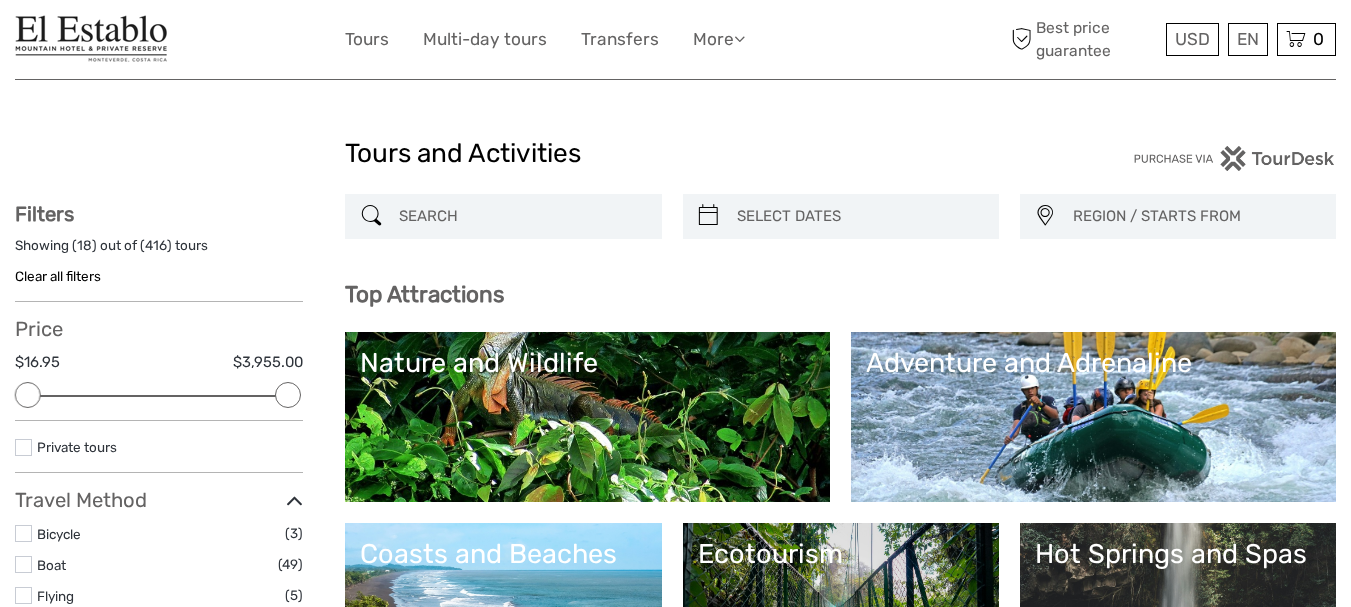 scroll, scrollTop: 210, scrollLeft: 0, axis: vertical 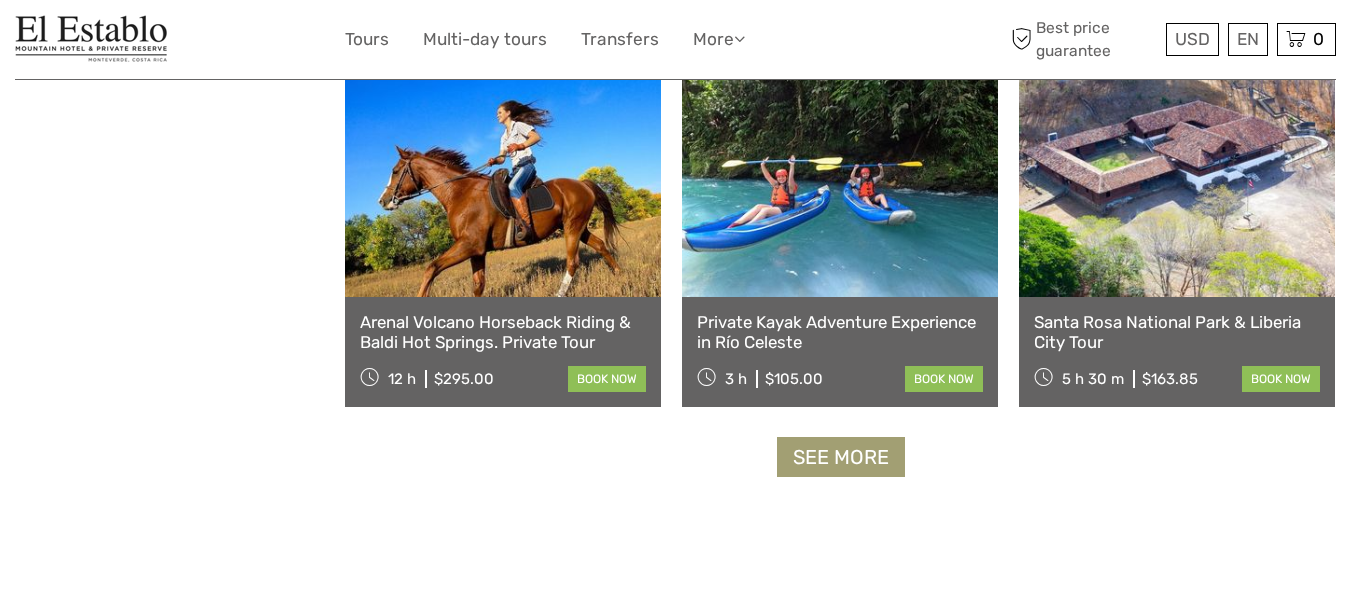 click on "See more" at bounding box center [841, 457] 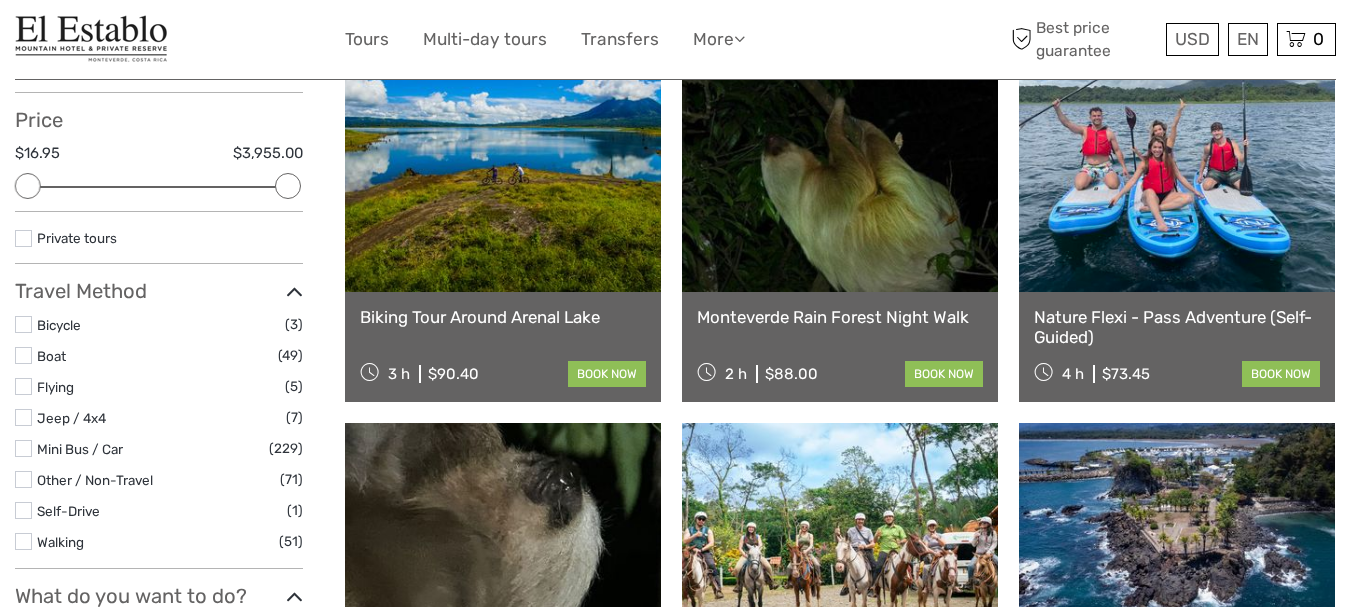 scroll, scrollTop: 0, scrollLeft: 0, axis: both 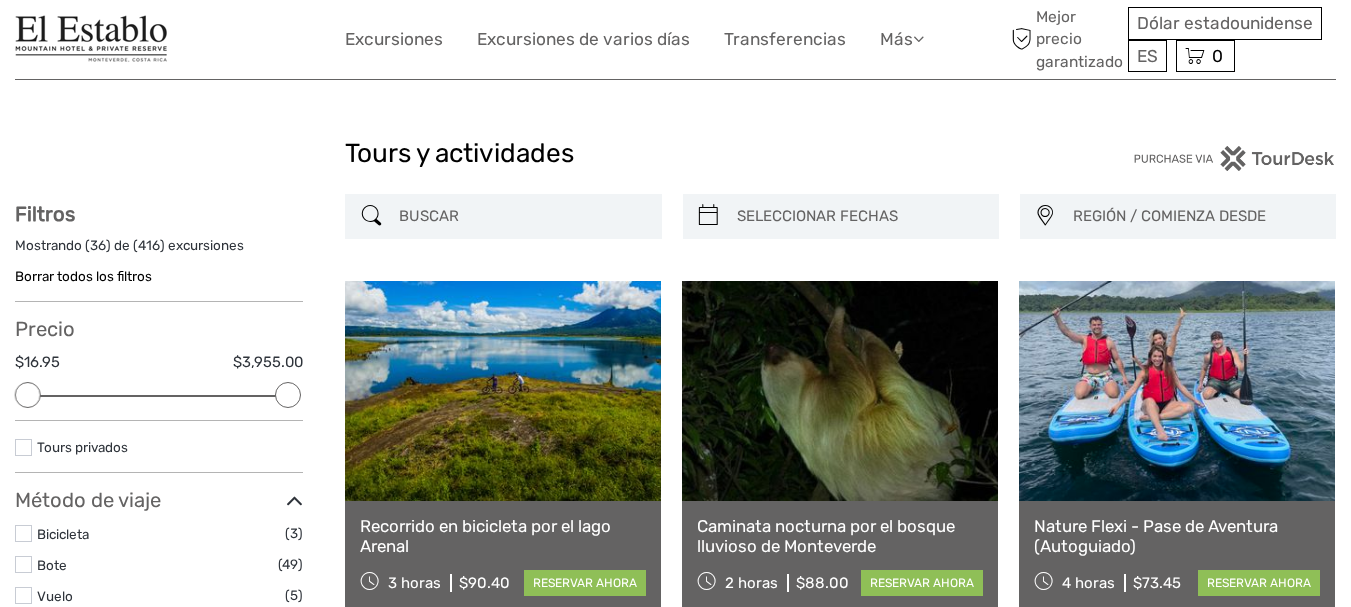 click on "Tours y actividades" at bounding box center (675, 162) 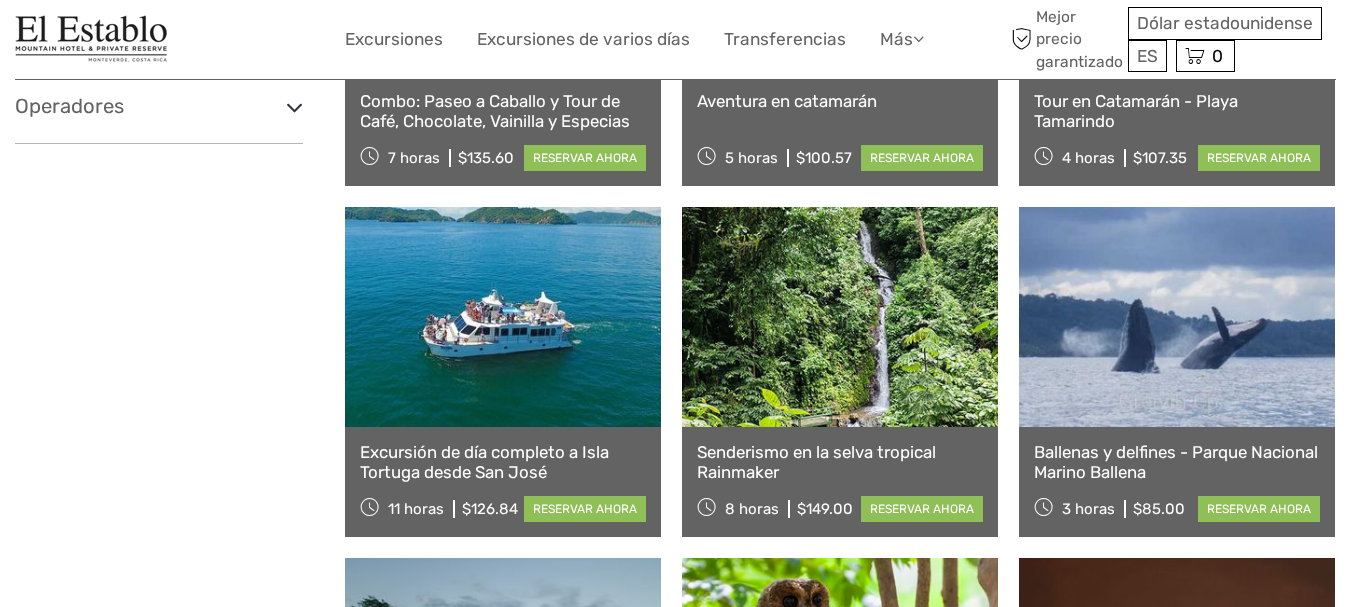 scroll, scrollTop: 1209, scrollLeft: 0, axis: vertical 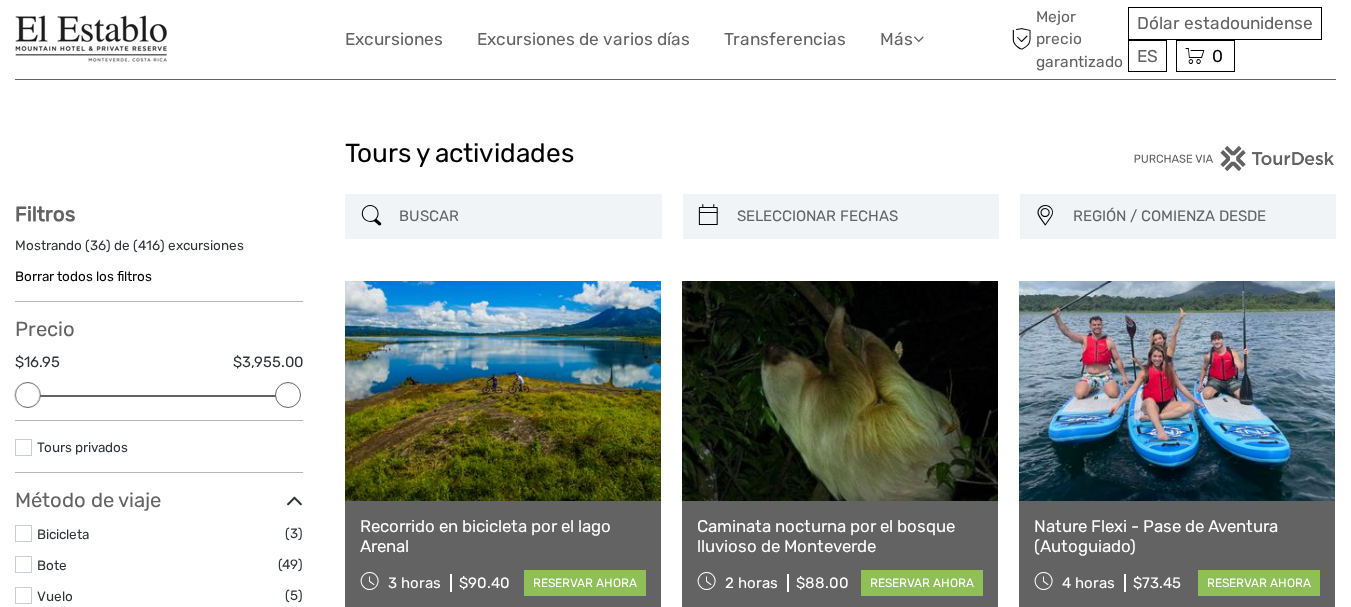 click at bounding box center (521, 216) 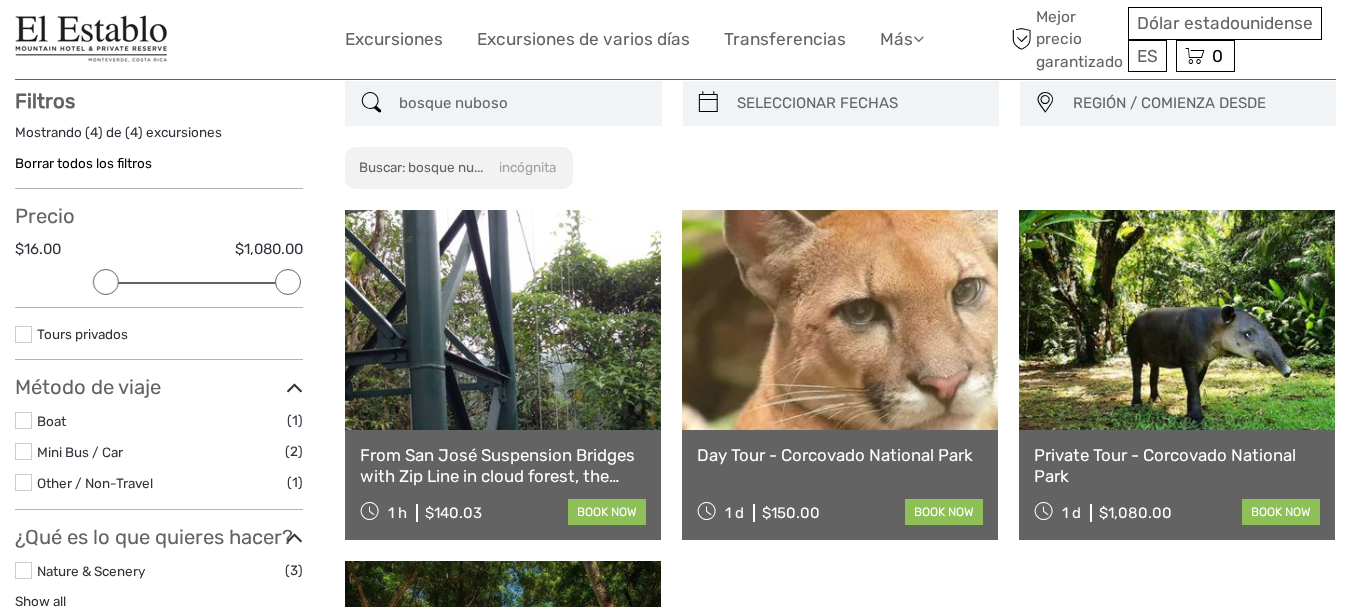 scroll, scrollTop: 114, scrollLeft: 0, axis: vertical 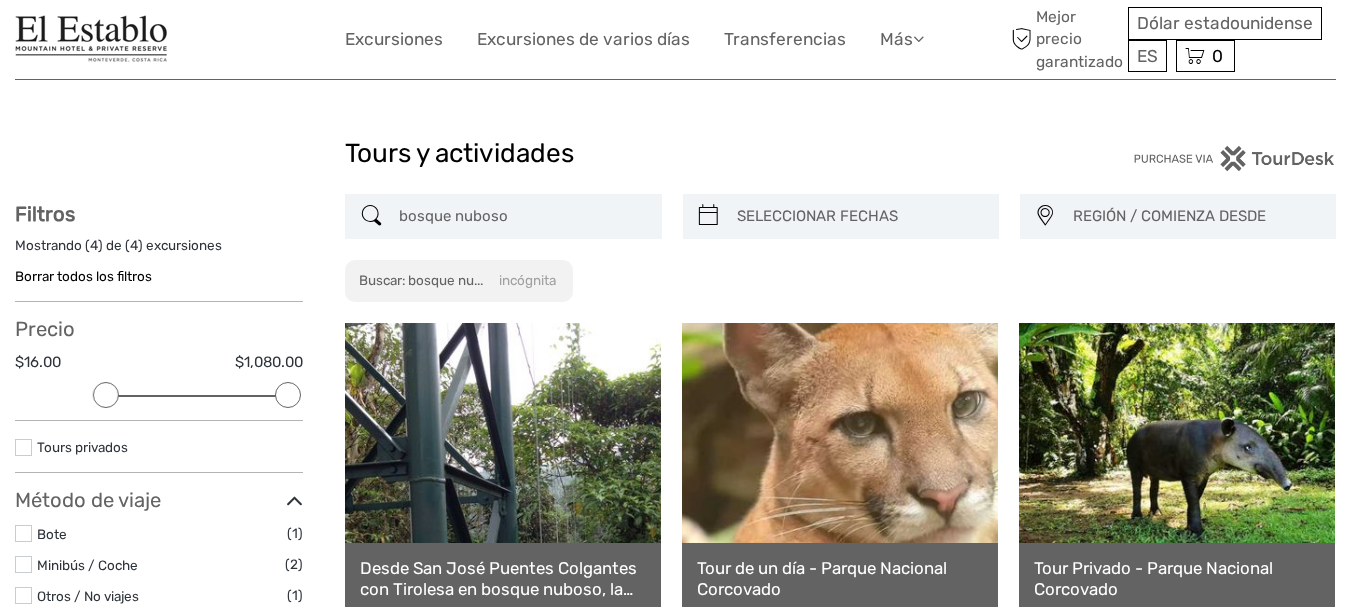 drag, startPoint x: 610, startPoint y: 210, endPoint x: 43, endPoint y: 273, distance: 570.48926 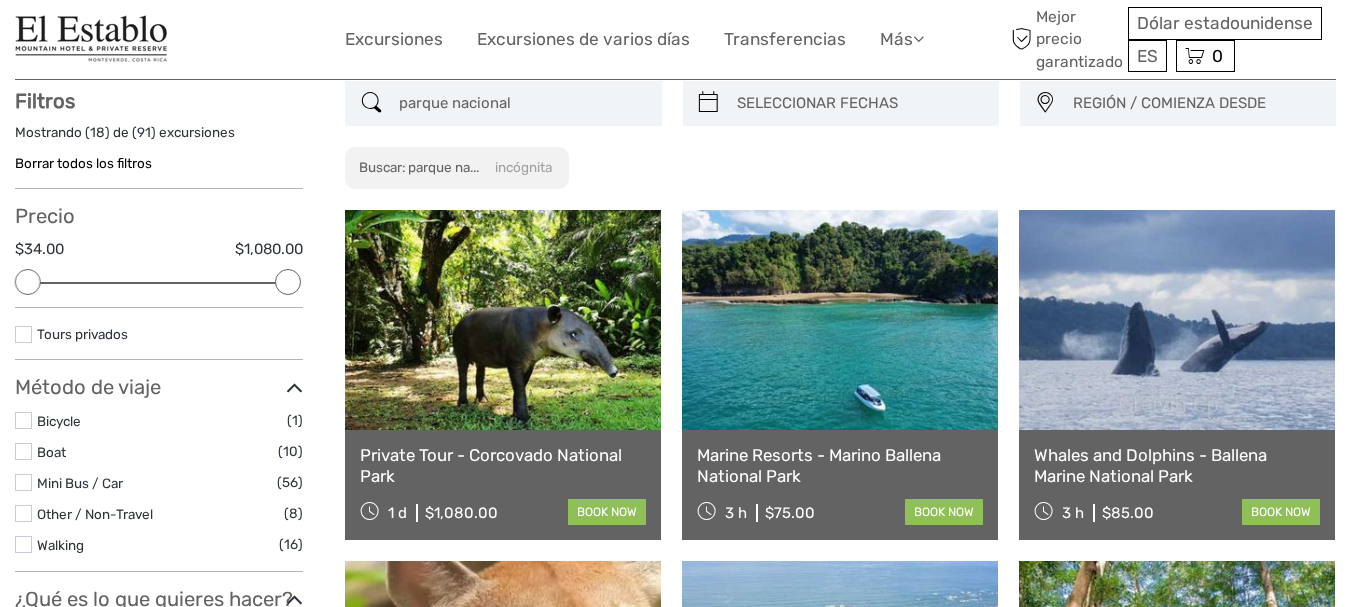 scroll, scrollTop: 114, scrollLeft: 0, axis: vertical 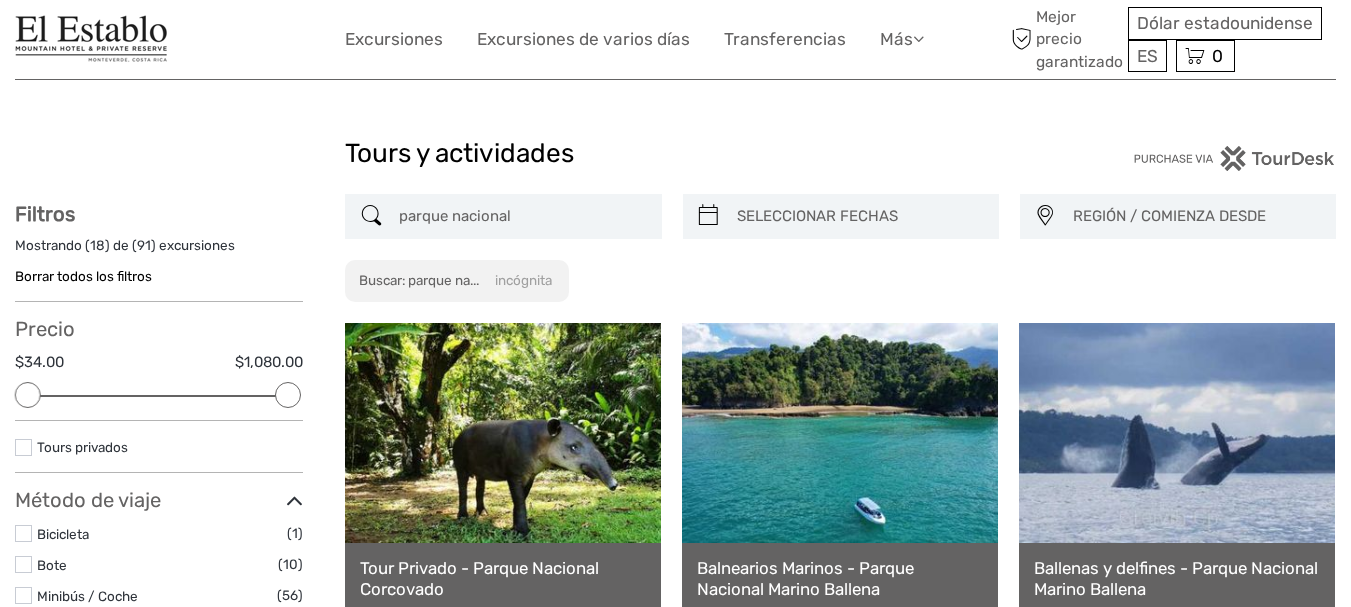 type on "parque nacional" 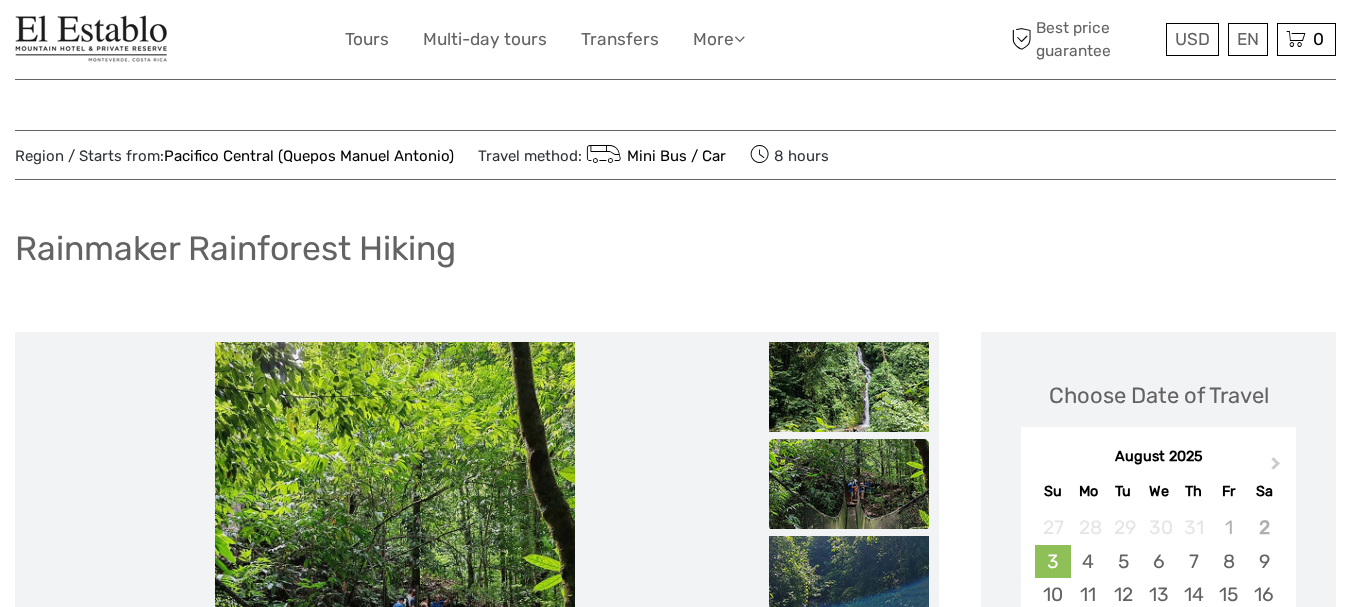 scroll, scrollTop: 0, scrollLeft: 0, axis: both 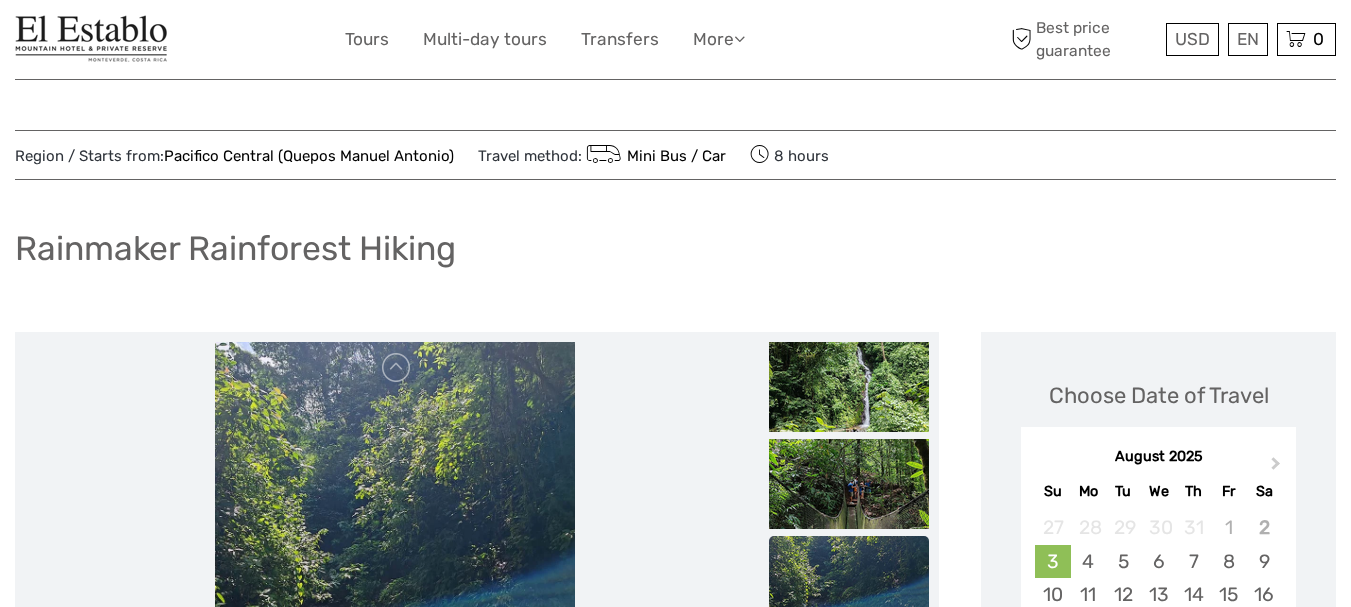drag, startPoint x: 820, startPoint y: 5, endPoint x: 755, endPoint y: 312, distance: 313.80566 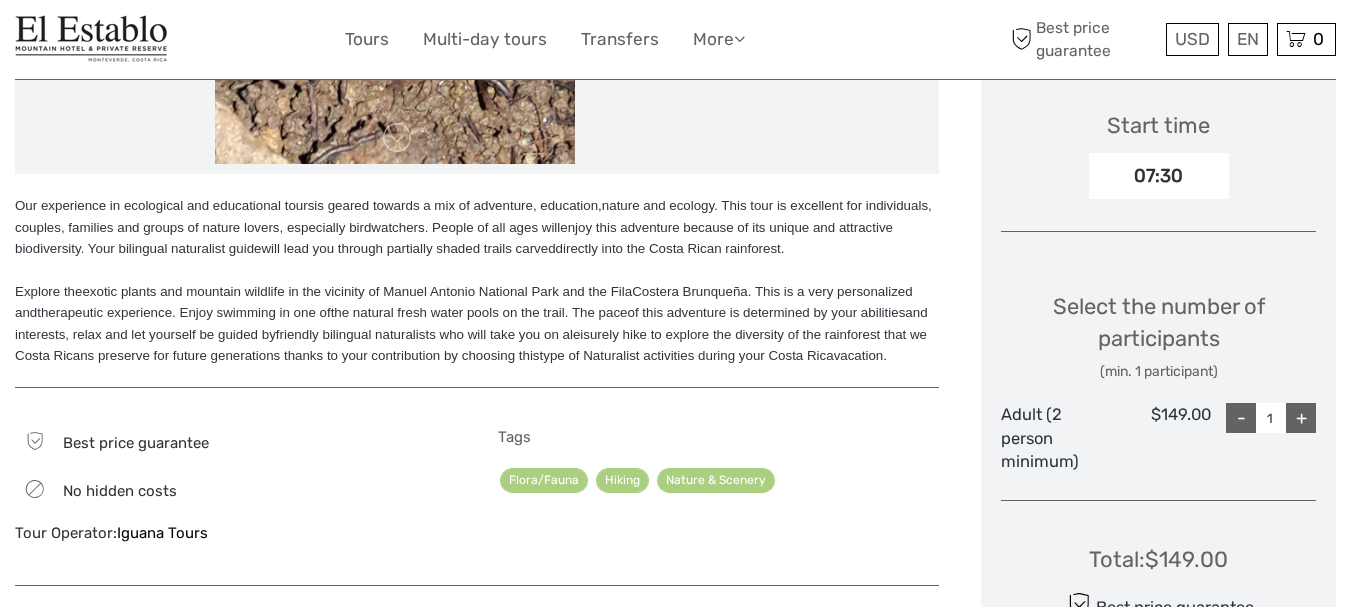 scroll, scrollTop: 0, scrollLeft: 0, axis: both 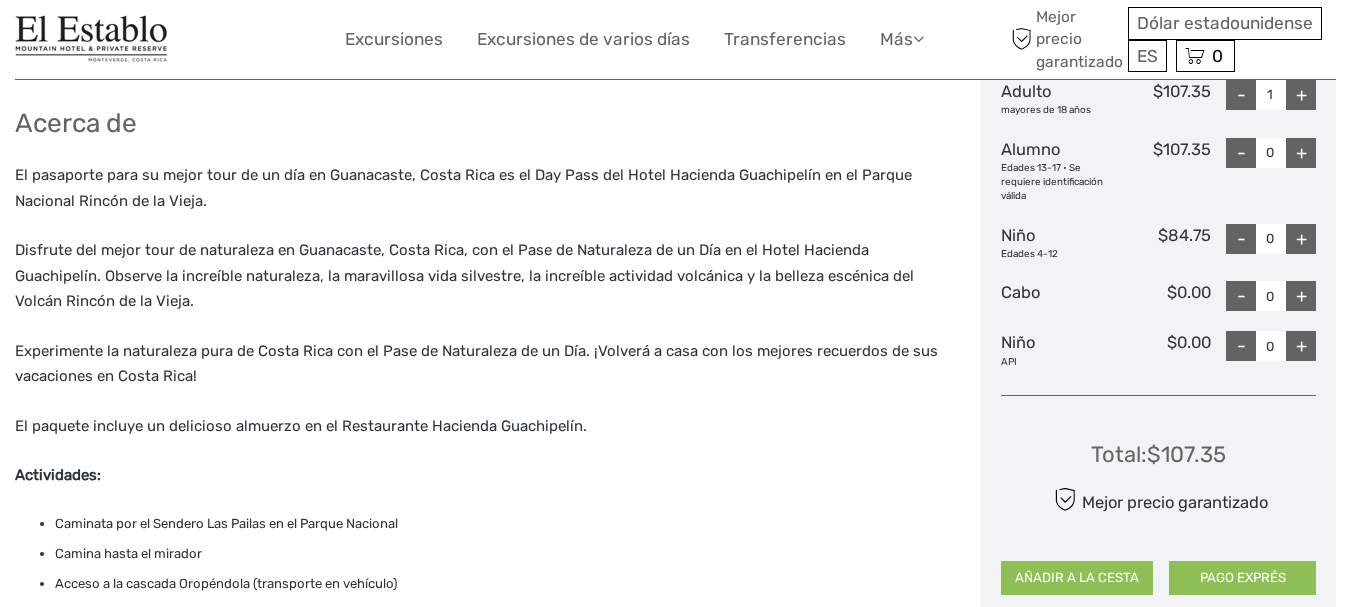 click on "El pasaporte para su mejor tour de un día en Guanacaste, Costa Rica es el Day Pass del Hotel Hacienda Guachipelín en el Parque Nacional Rincón de la Vieja." at bounding box center (477, 188) 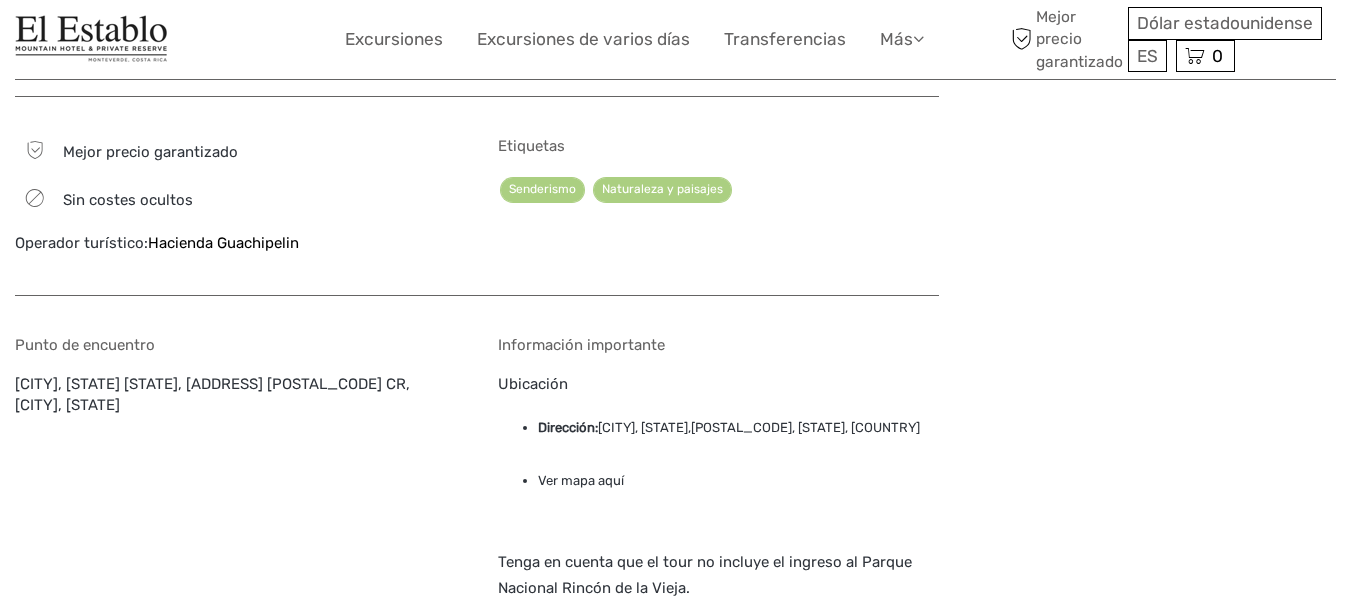 scroll, scrollTop: 1652, scrollLeft: 0, axis: vertical 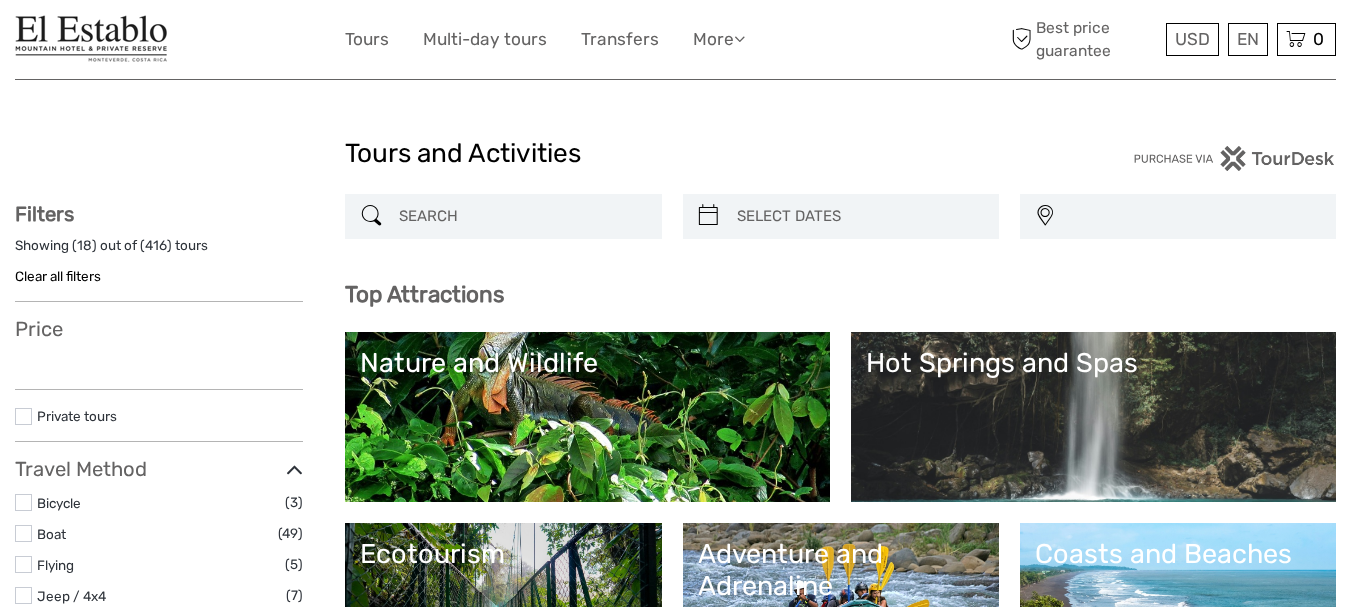 select 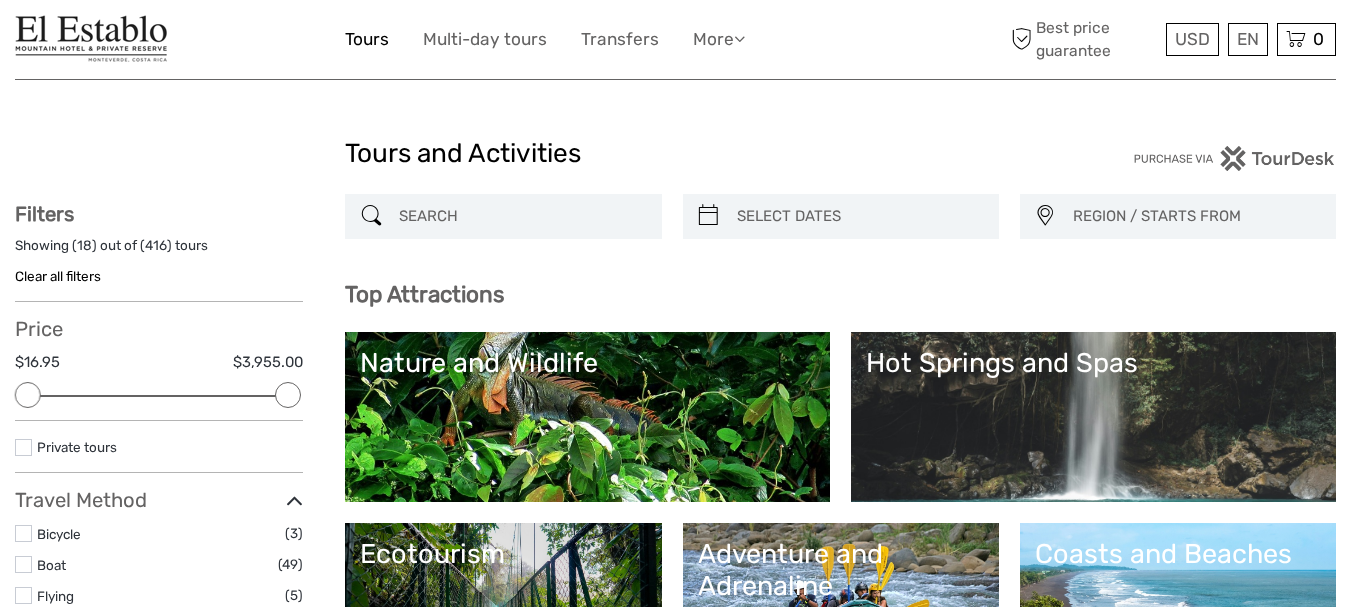 scroll, scrollTop: 0, scrollLeft: 0, axis: both 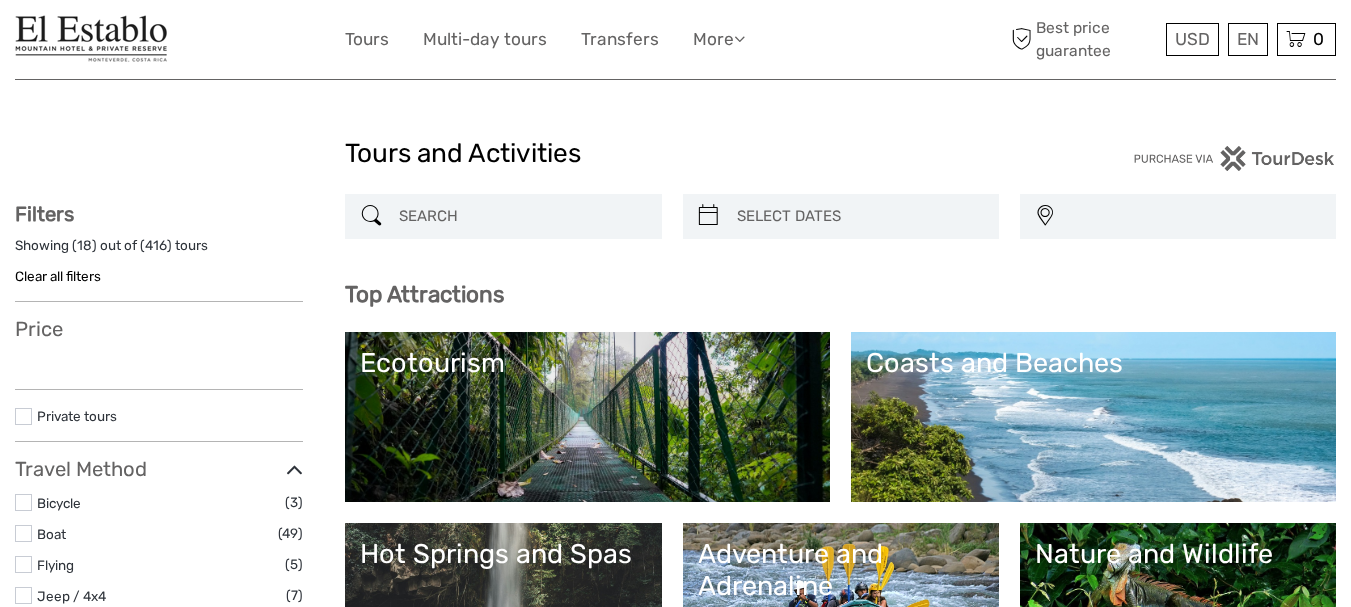 select 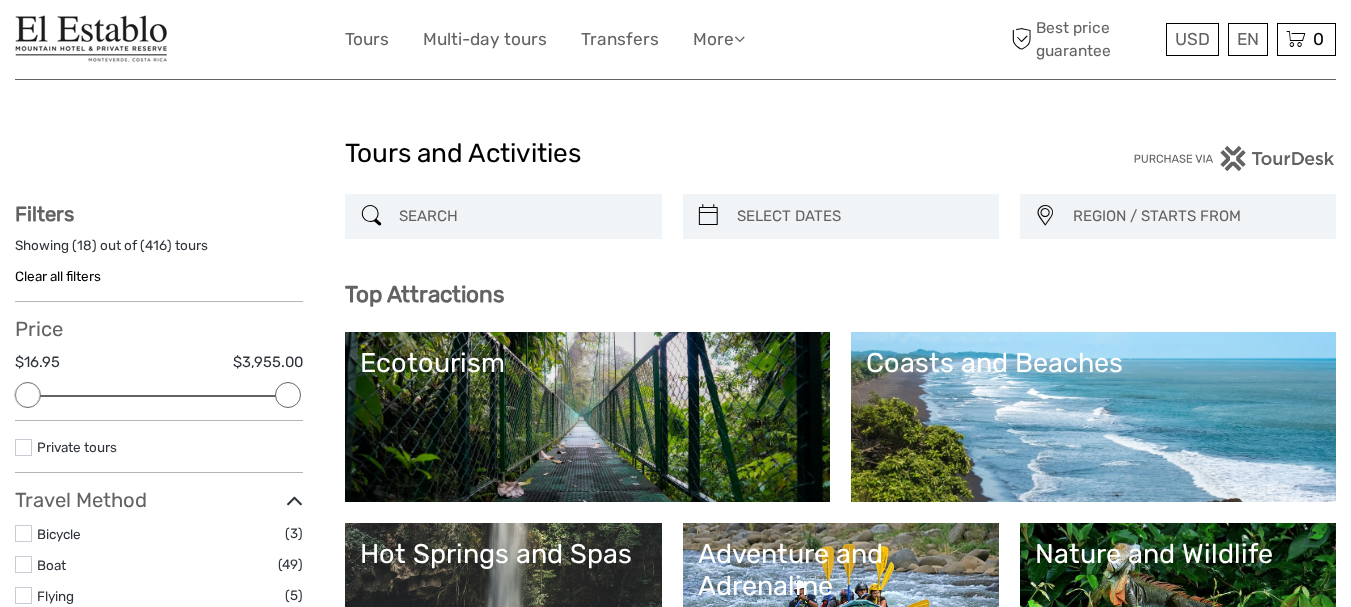 scroll, scrollTop: 0, scrollLeft: 0, axis: both 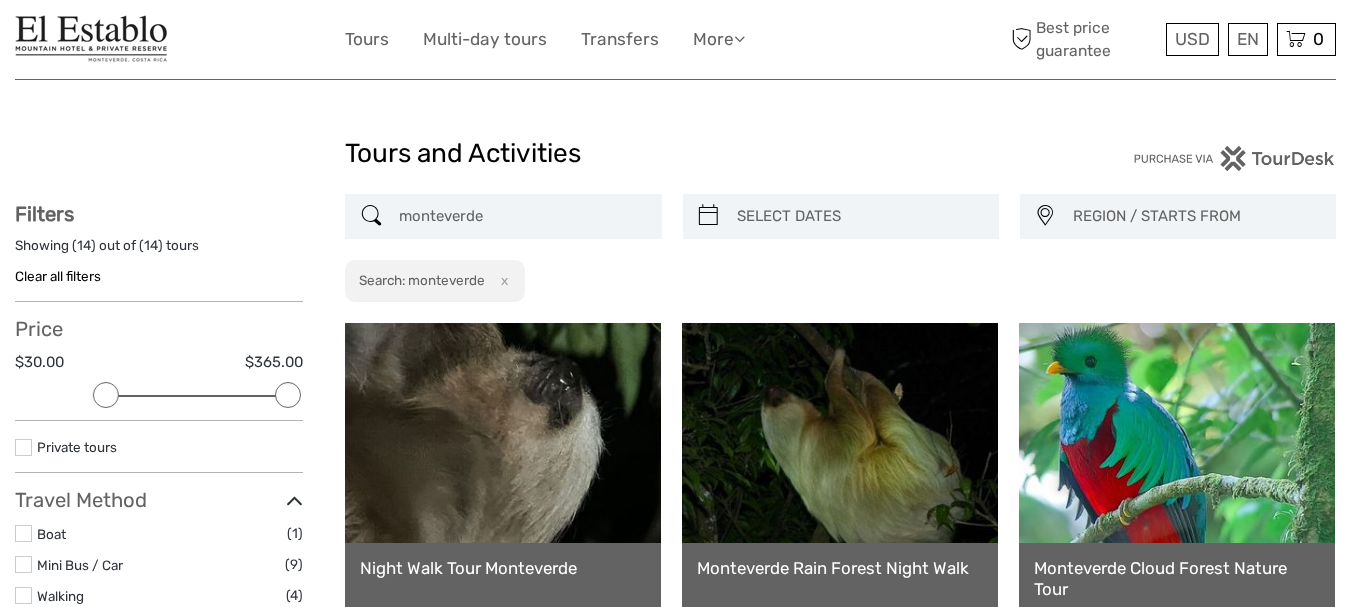 drag, startPoint x: 509, startPoint y: 211, endPoint x: 304, endPoint y: 221, distance: 205.24376 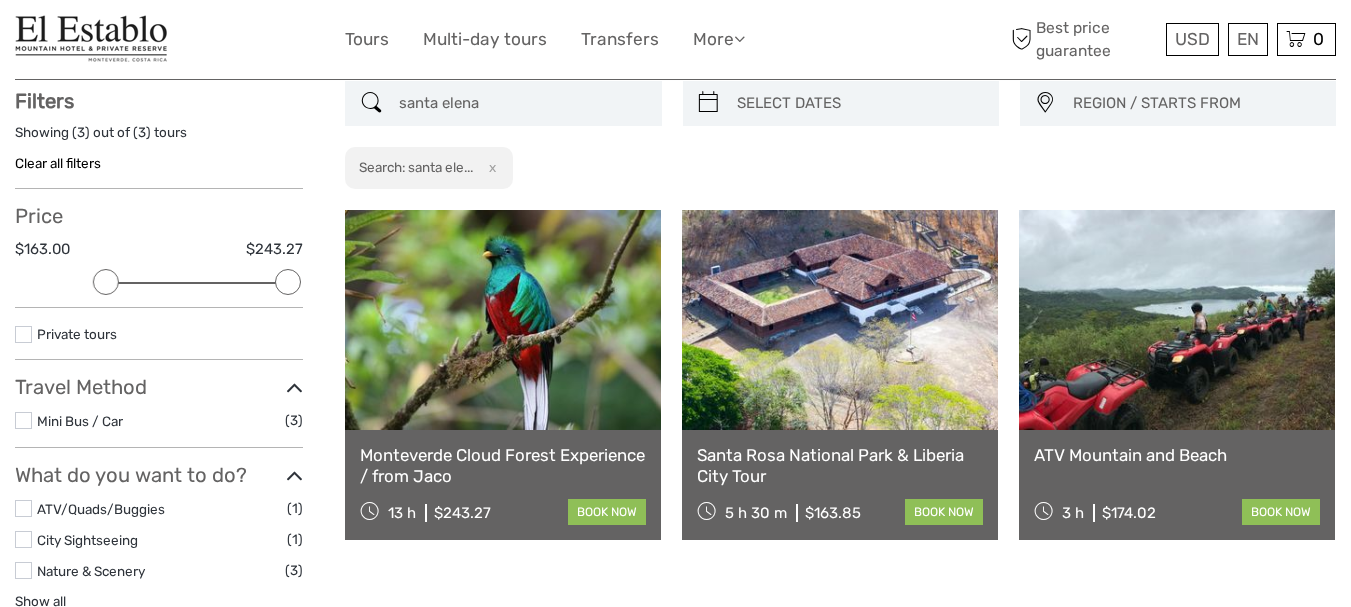scroll, scrollTop: 114, scrollLeft: 0, axis: vertical 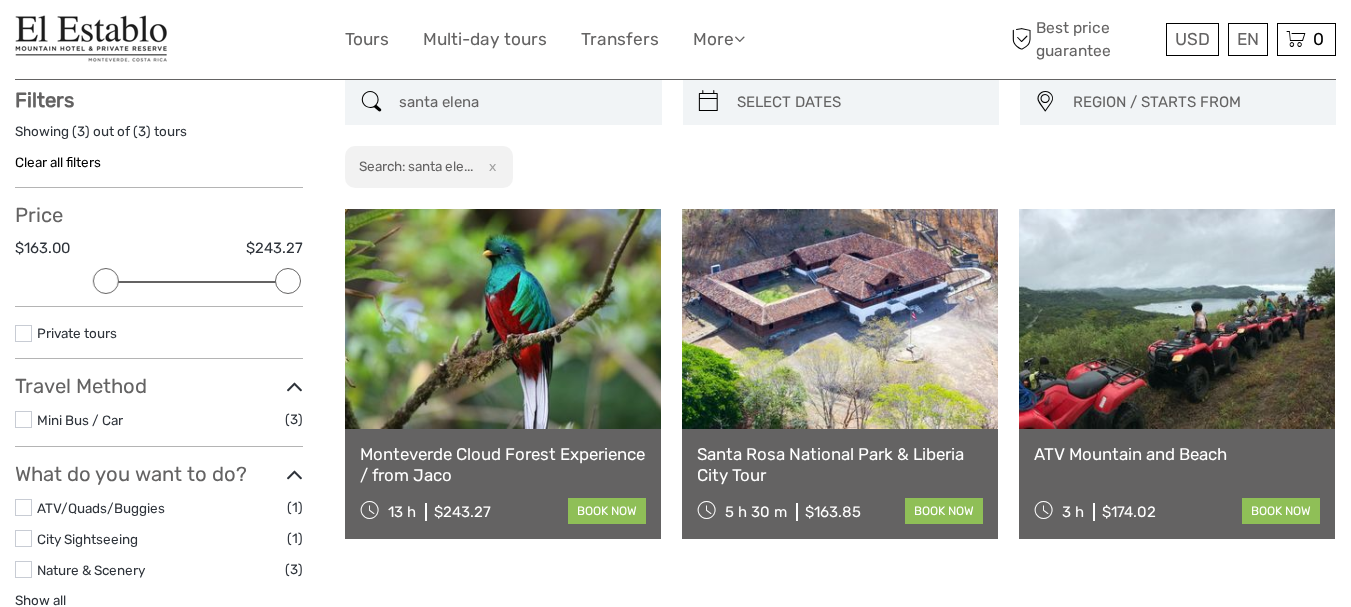 type on "santa elena" 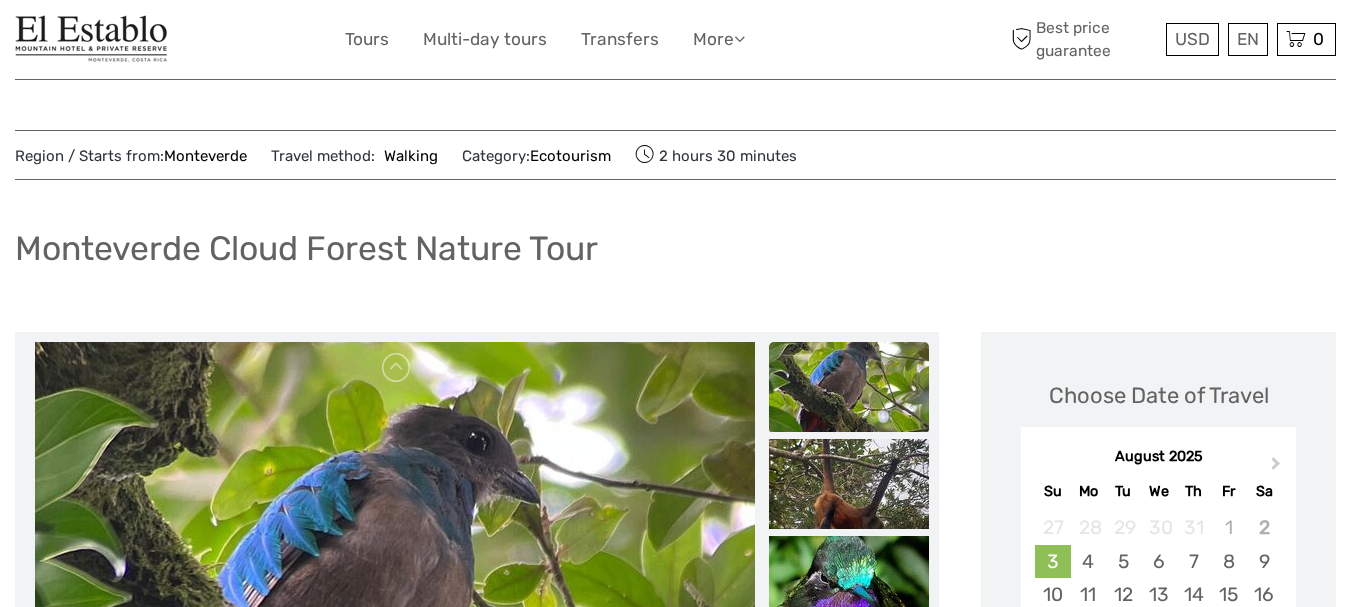 scroll, scrollTop: 0, scrollLeft: 0, axis: both 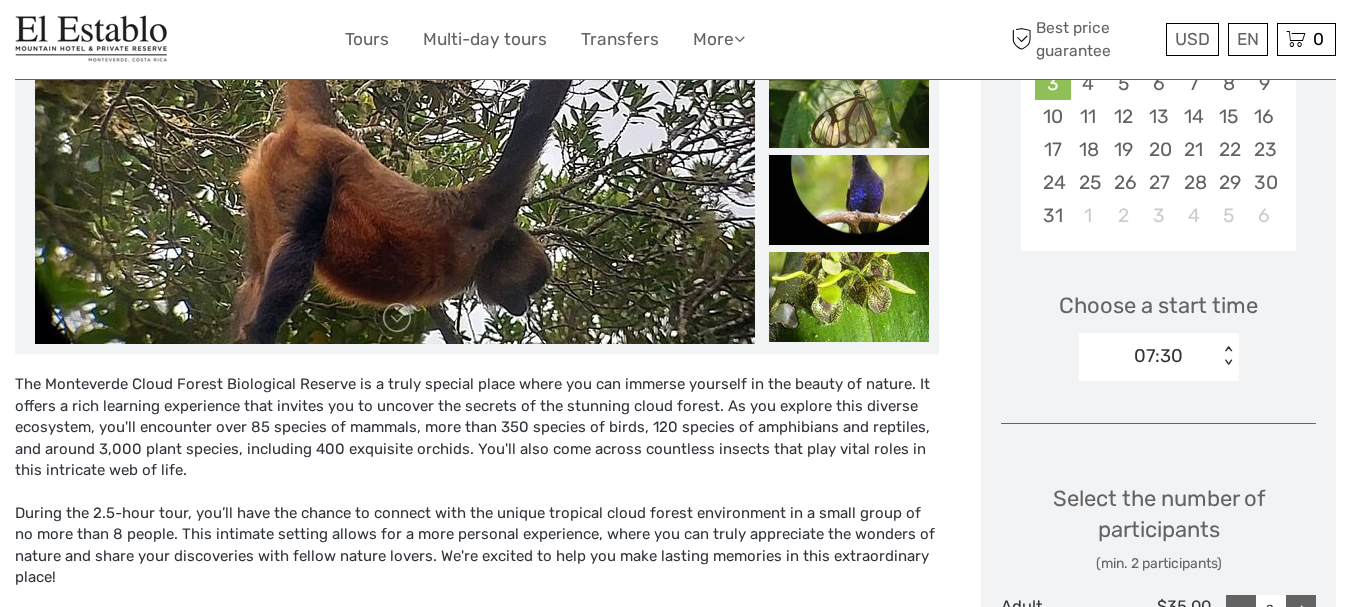 drag, startPoint x: 1266, startPoint y: 0, endPoint x: 773, endPoint y: 483, distance: 690.1724 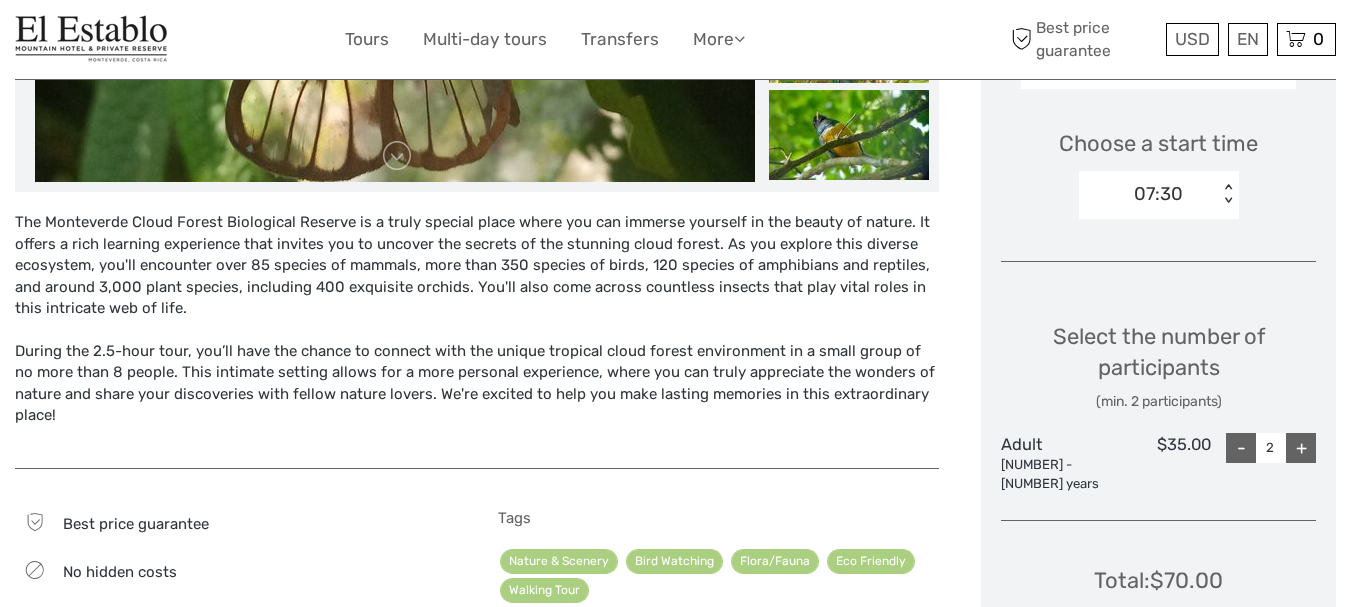 scroll, scrollTop: 622, scrollLeft: 0, axis: vertical 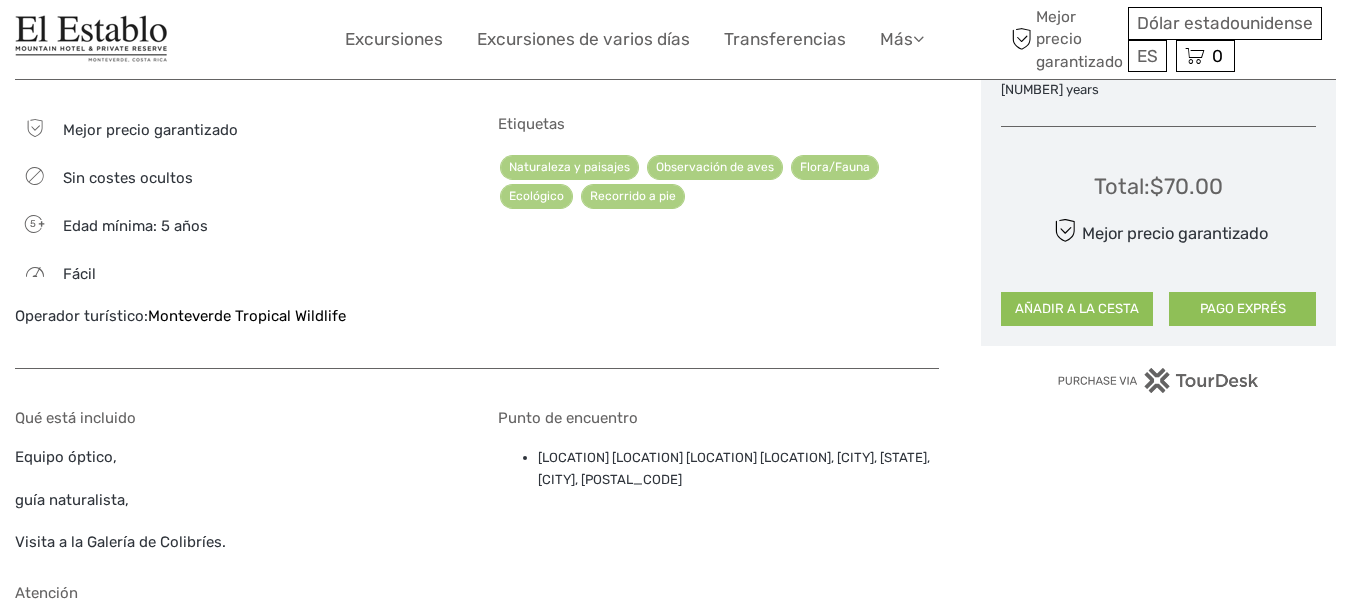 click on "Etiquetas
Naturaleza y paisajes
Observación de aves
Flora/Fauna
Ecológico
Recorrido a pie" at bounding box center [718, 231] 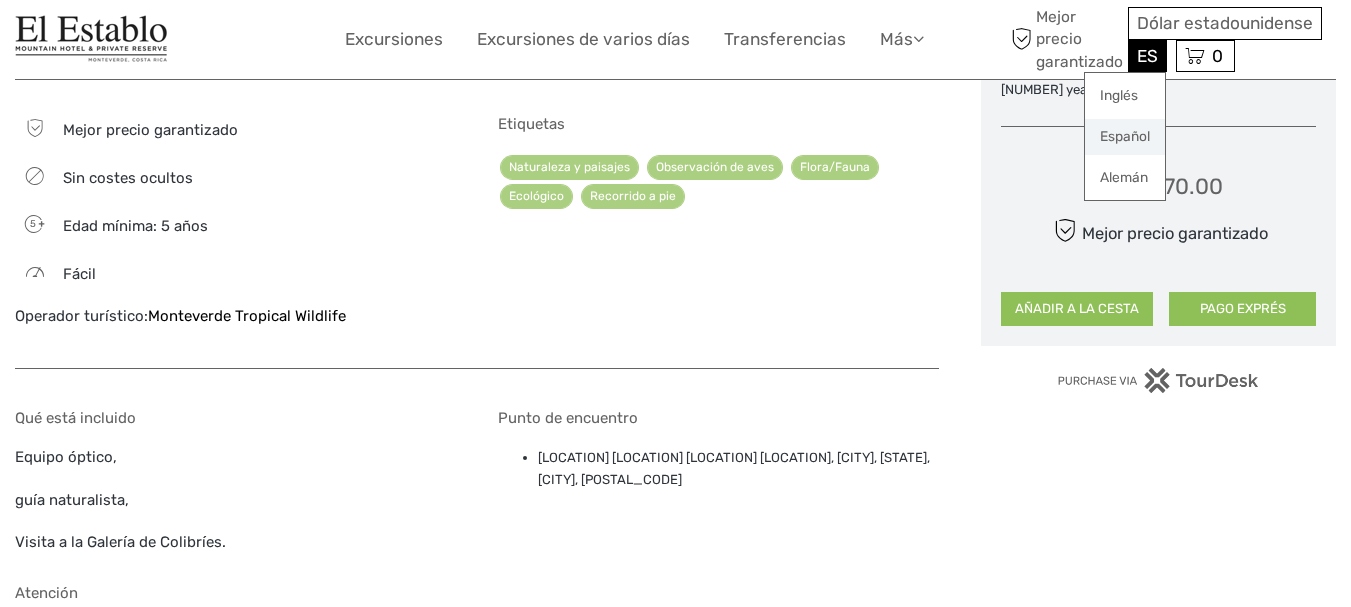 click on "Español" at bounding box center (1125, 136) 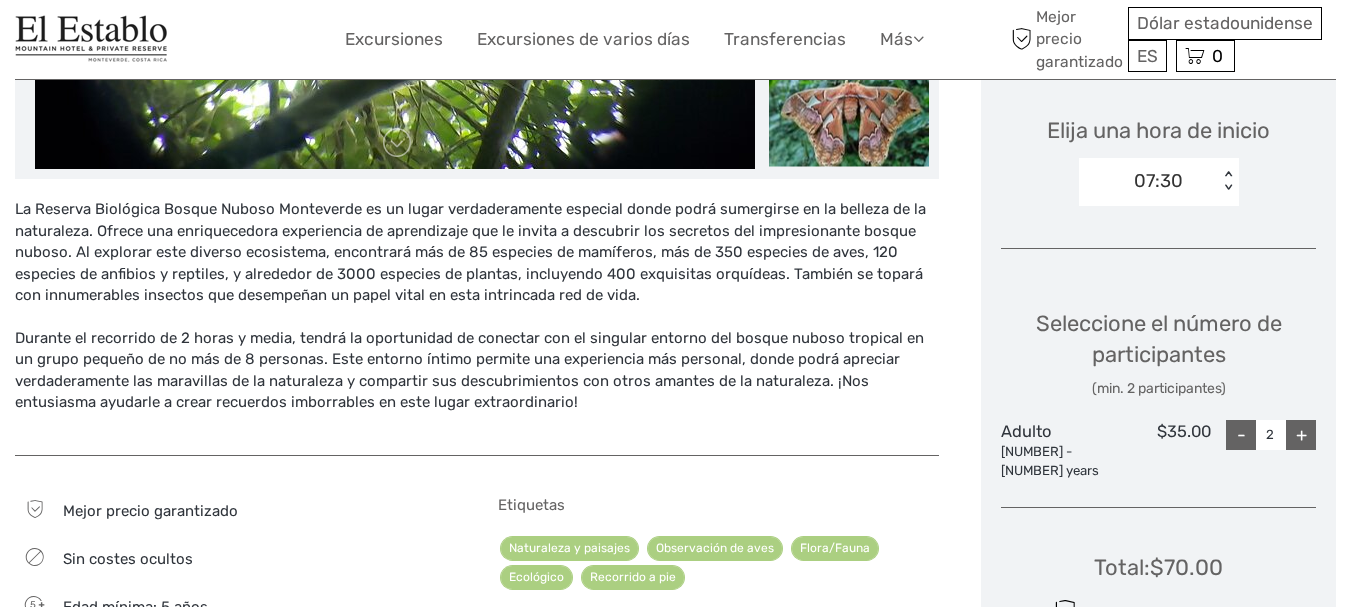 scroll, scrollTop: 659, scrollLeft: 0, axis: vertical 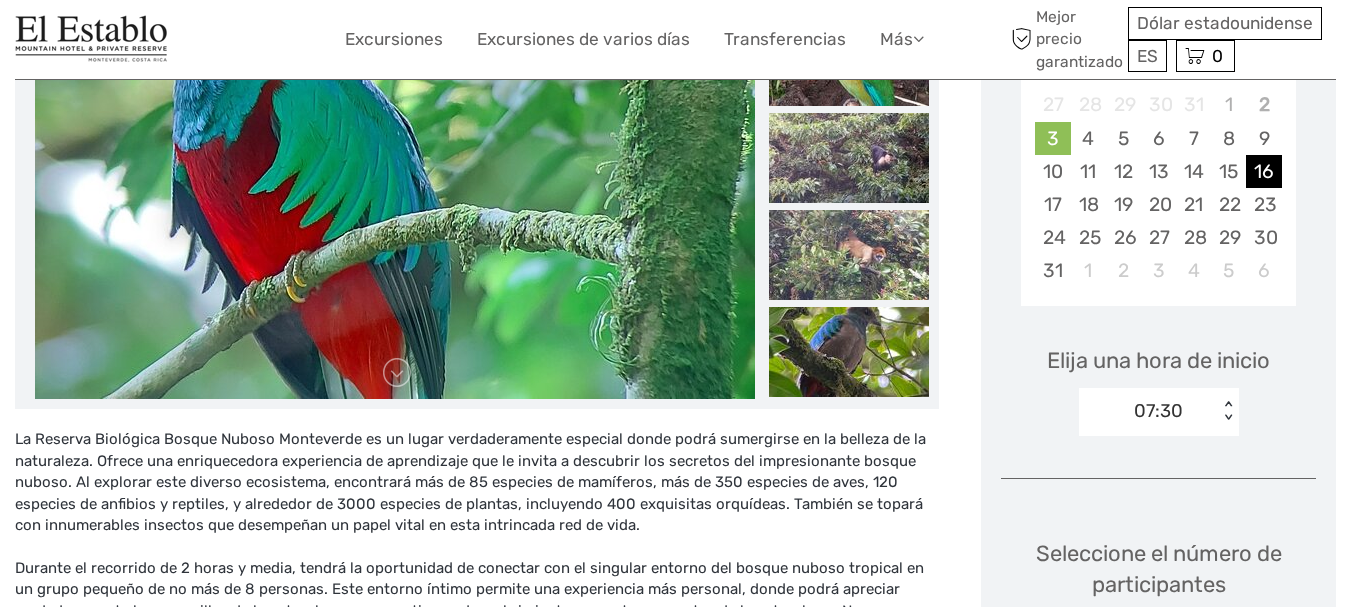 click on "16" at bounding box center (1264, 171) 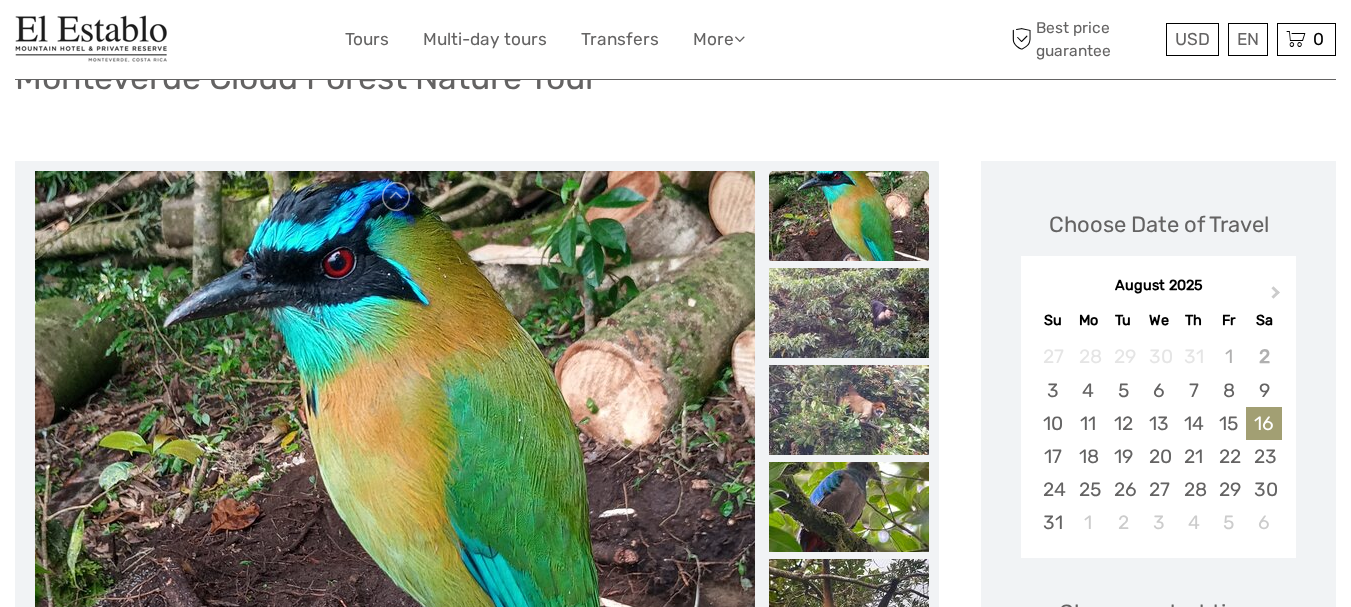 scroll, scrollTop: 243, scrollLeft: 0, axis: vertical 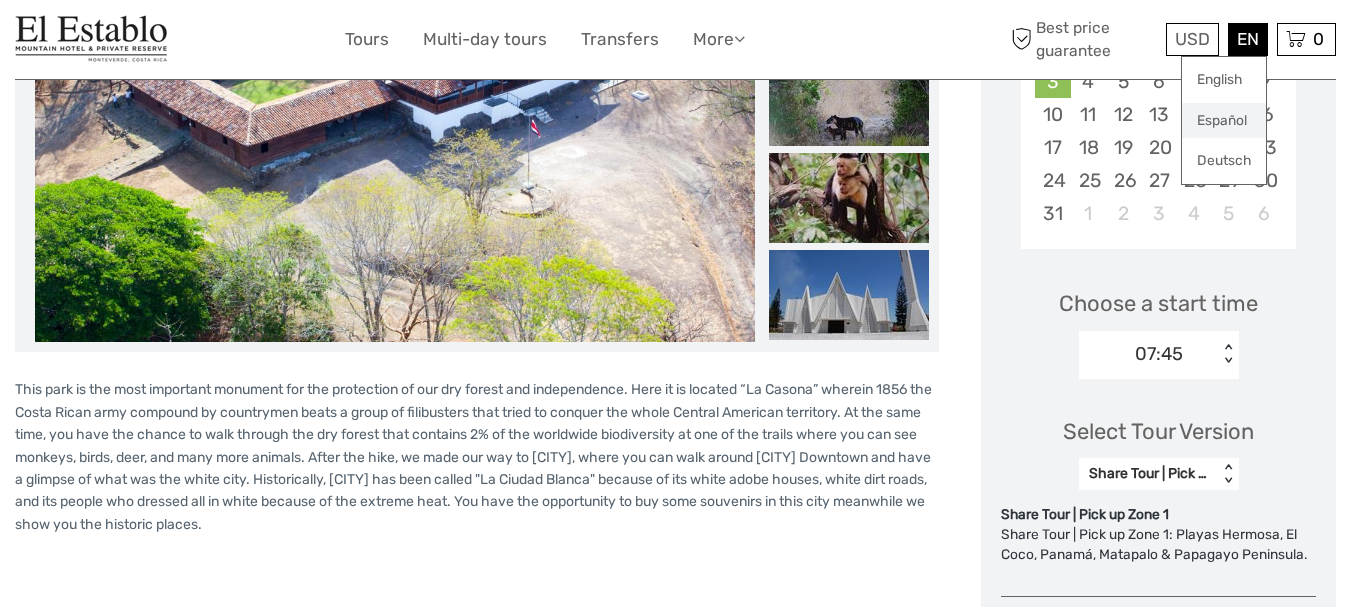 click on "Español" at bounding box center (1224, 121) 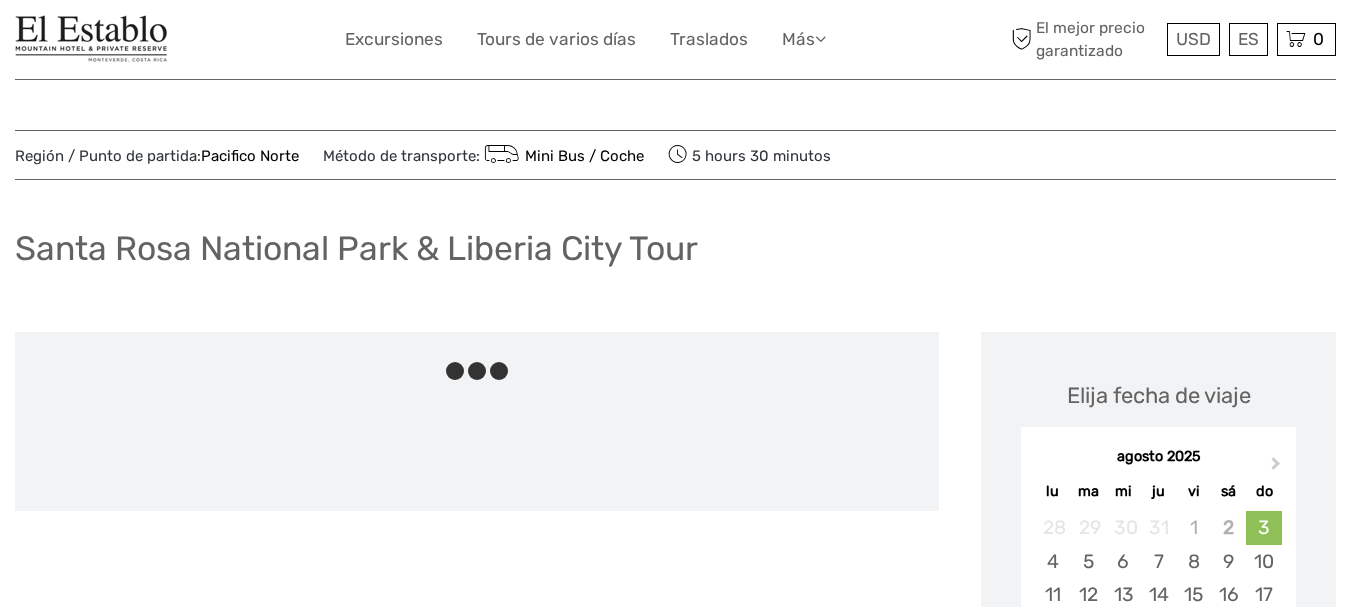 scroll, scrollTop: 0, scrollLeft: 0, axis: both 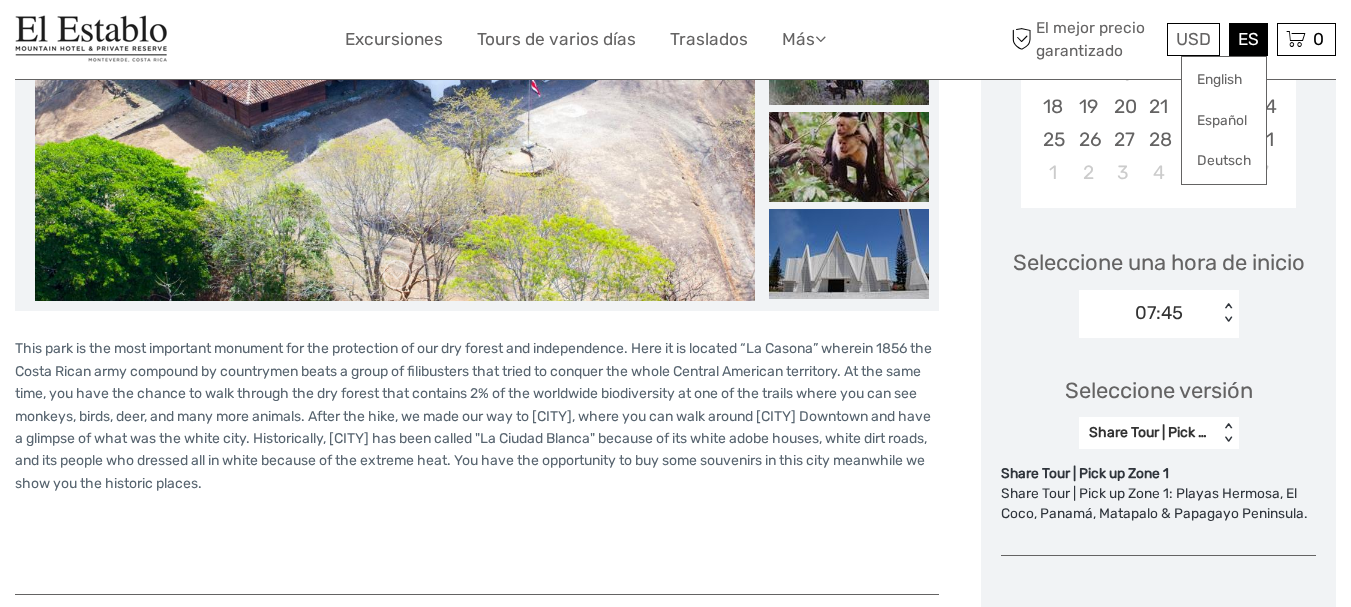 click on "ES
English
Español Deutsch" at bounding box center [1248, 39] 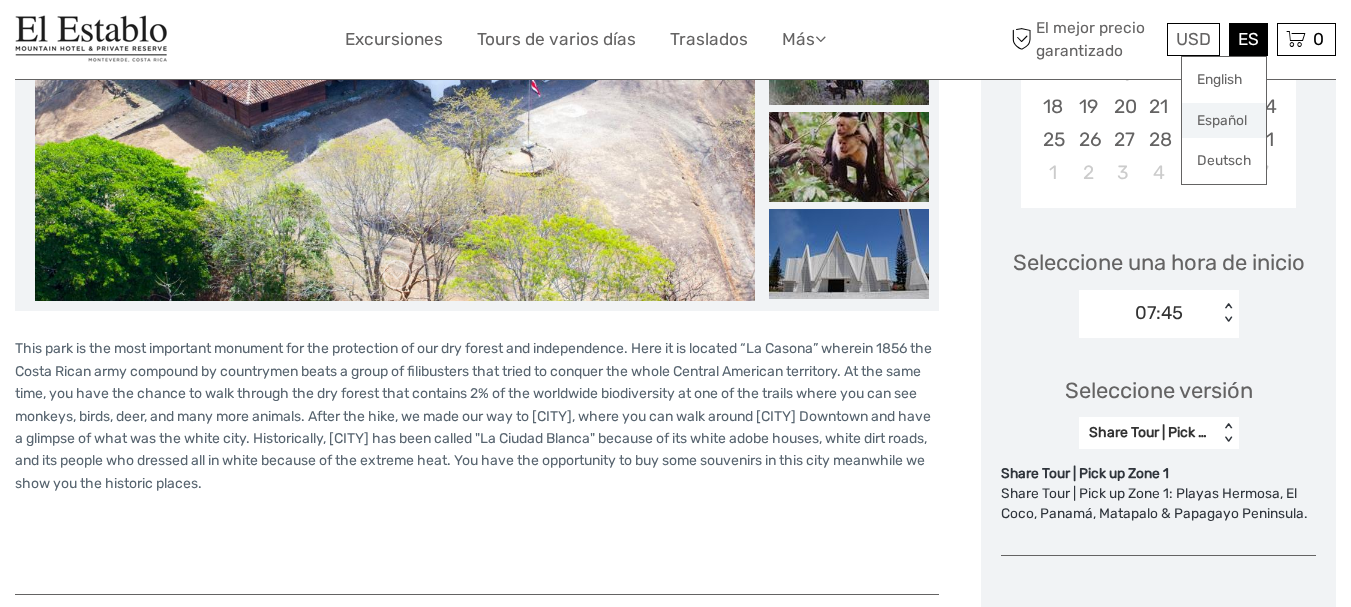 click on "Español" at bounding box center (1224, 121) 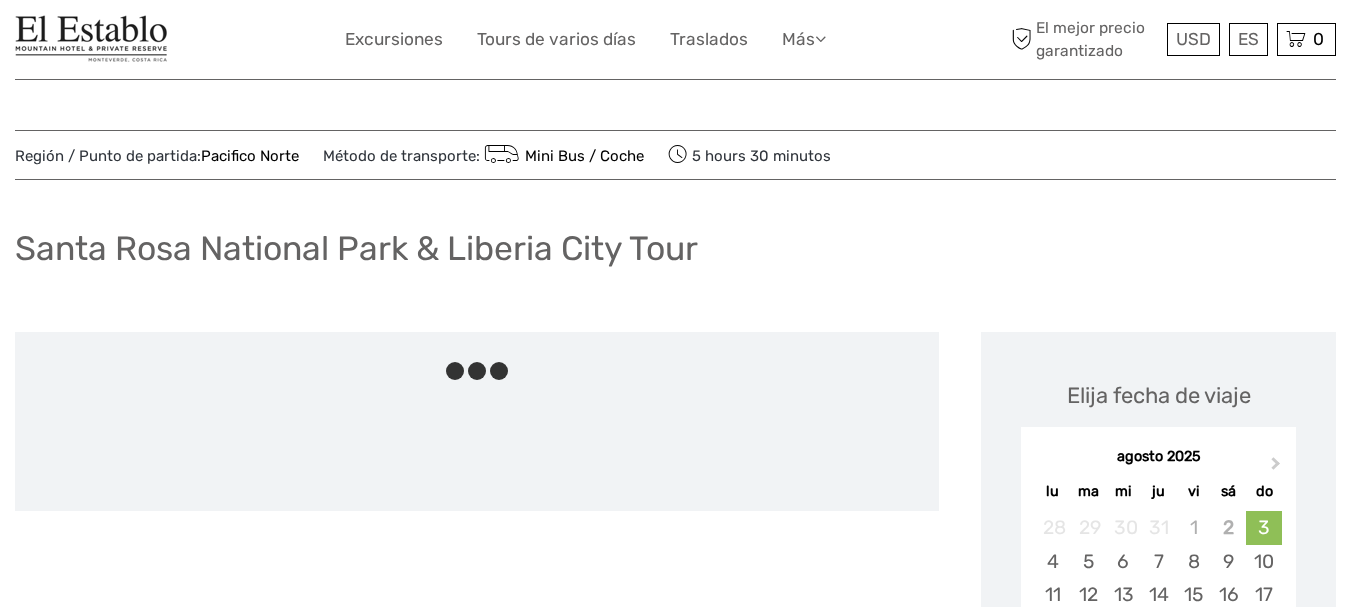 scroll, scrollTop: 0, scrollLeft: 0, axis: both 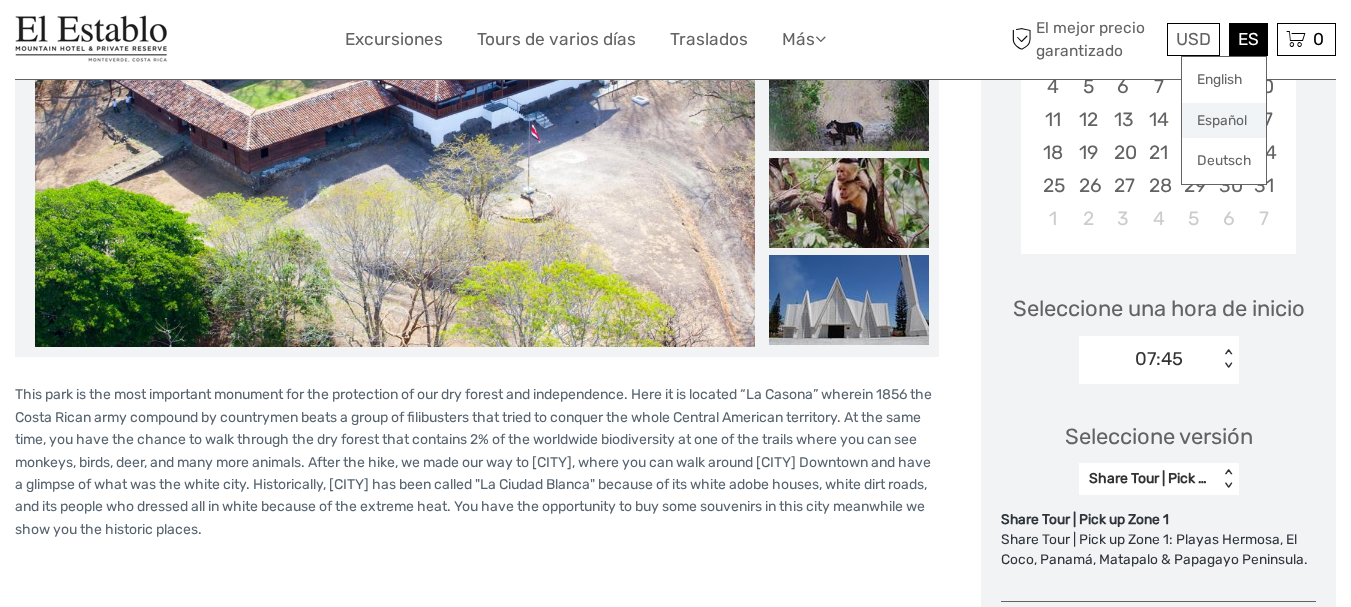 click on "Español" at bounding box center (1224, 121) 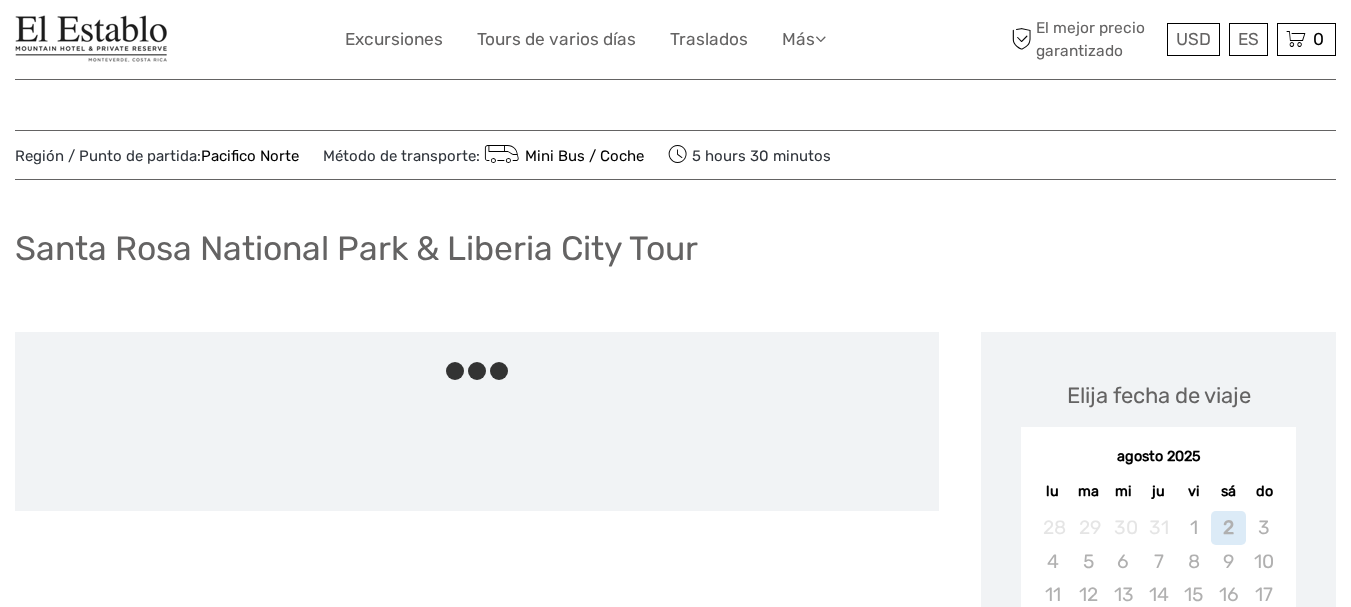 scroll, scrollTop: 0, scrollLeft: 0, axis: both 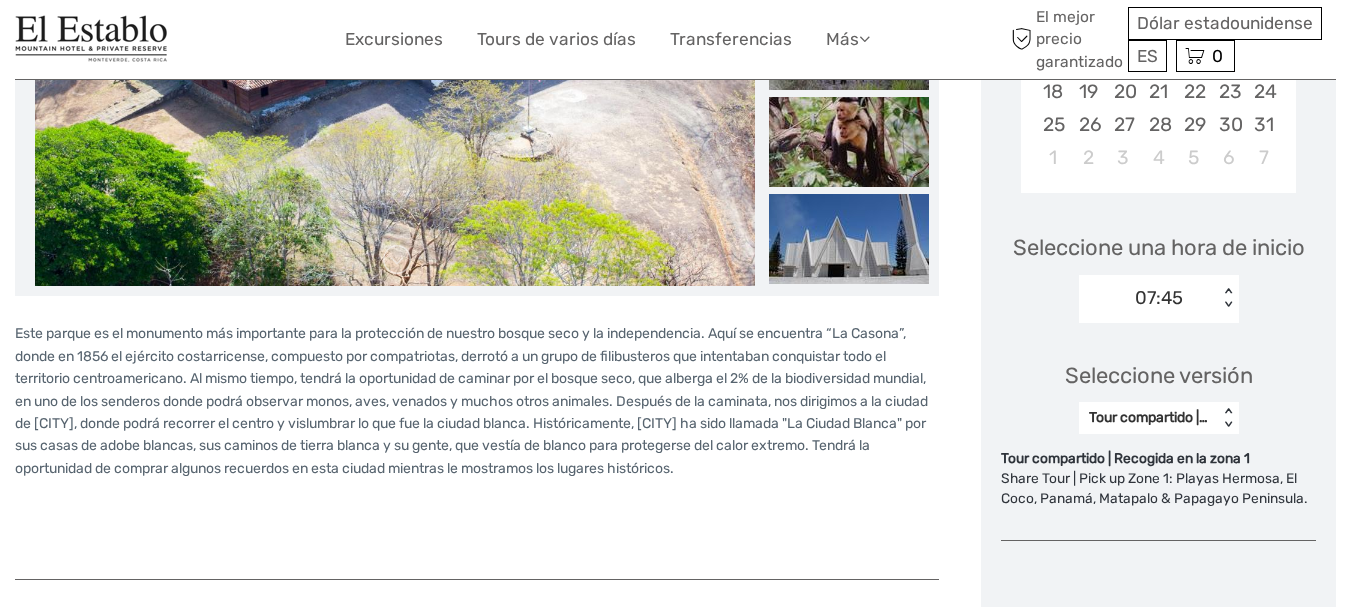 click on "Este parque es el monumento más importante para la protección de nuestro bosque seco y la independencia. Aquí se encuentra “La Casona”, donde en 1856 el ejército costarricense, compuesto por compatriotas, derrotó a un grupo de filibusteros que intentaban conquistar todo el territorio centroamericano. Al mismo tiempo, tendrá la oportunidad de caminar por el bosque seco, que alberga el 2% de la biodiversidad mundial, en uno de los senderos donde podrá observar monos, aves, venados y muchos otros animales. Después de la caminata, nos dirigimos a la ciudad de Liberia, donde podrá recorrer el centro y vislumbrar lo que fue la ciudad blanca. Históricamente, Liberia ha sido llamada "La Ciudad Blanca" por sus casas de adobe blancas, sus caminos de tierra blanca y su gente, que vestía de blanco para protegerse del calor extremo. Tendrá la oportunidad de comprar algunos recuerdos en esta ciudad mientras le mostramos los lugares históricos." at bounding box center (477, 437) 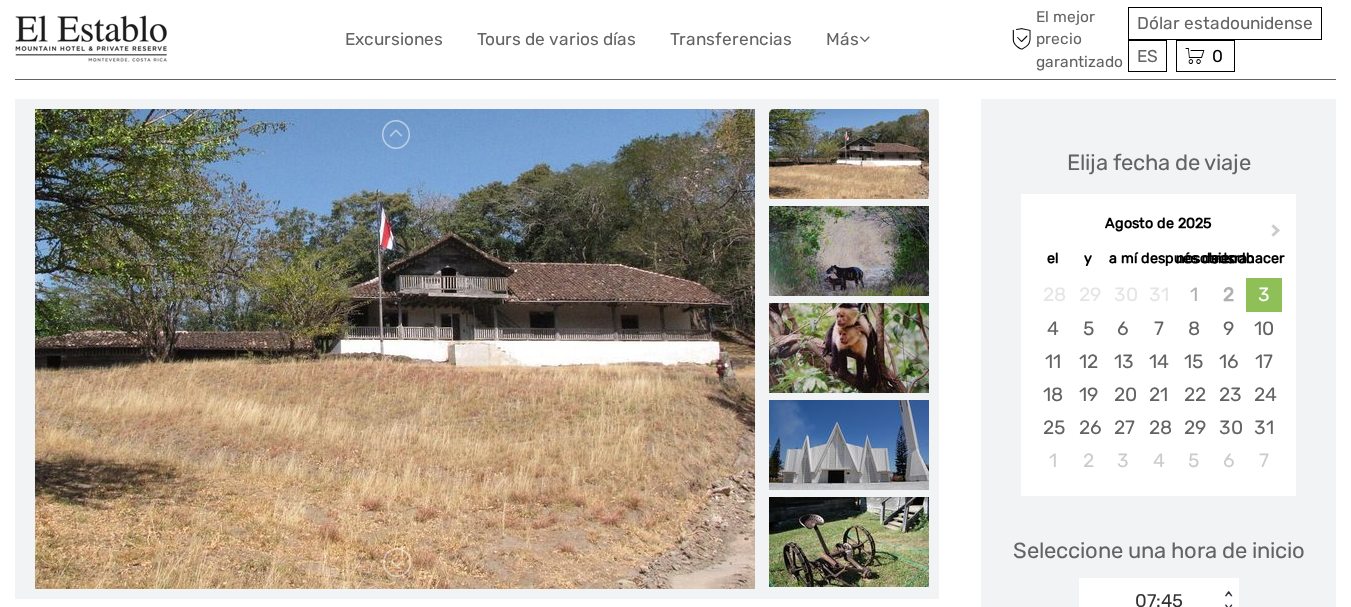scroll, scrollTop: 244, scrollLeft: 0, axis: vertical 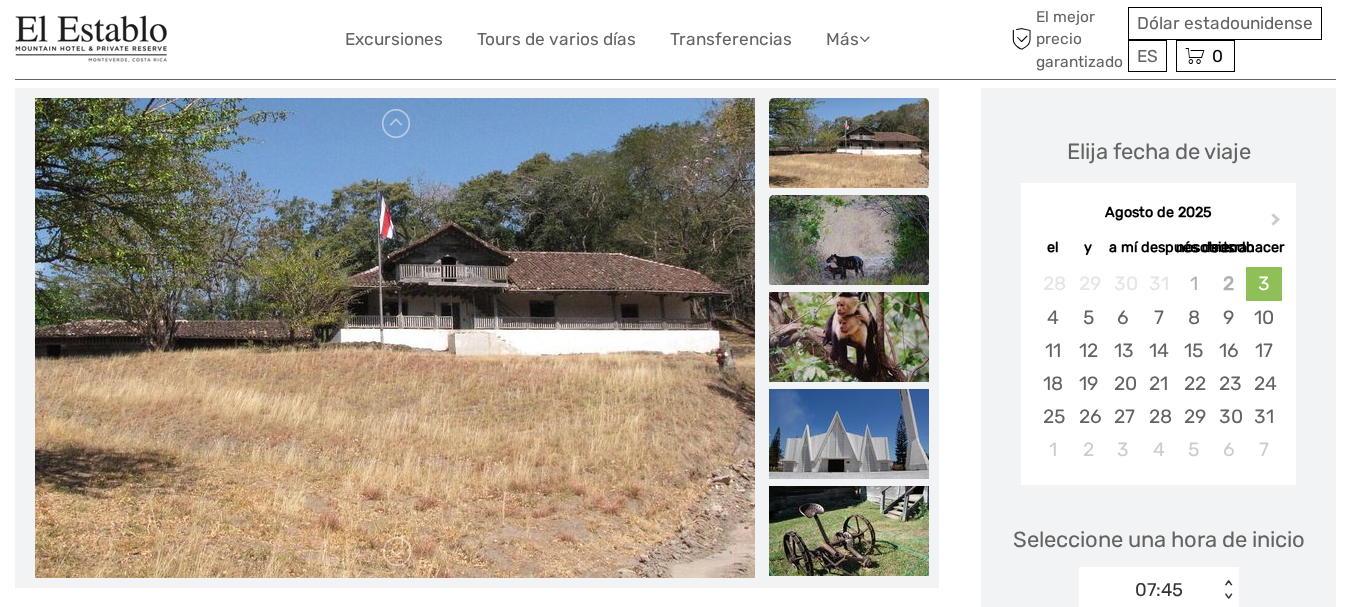click at bounding box center [849, 240] 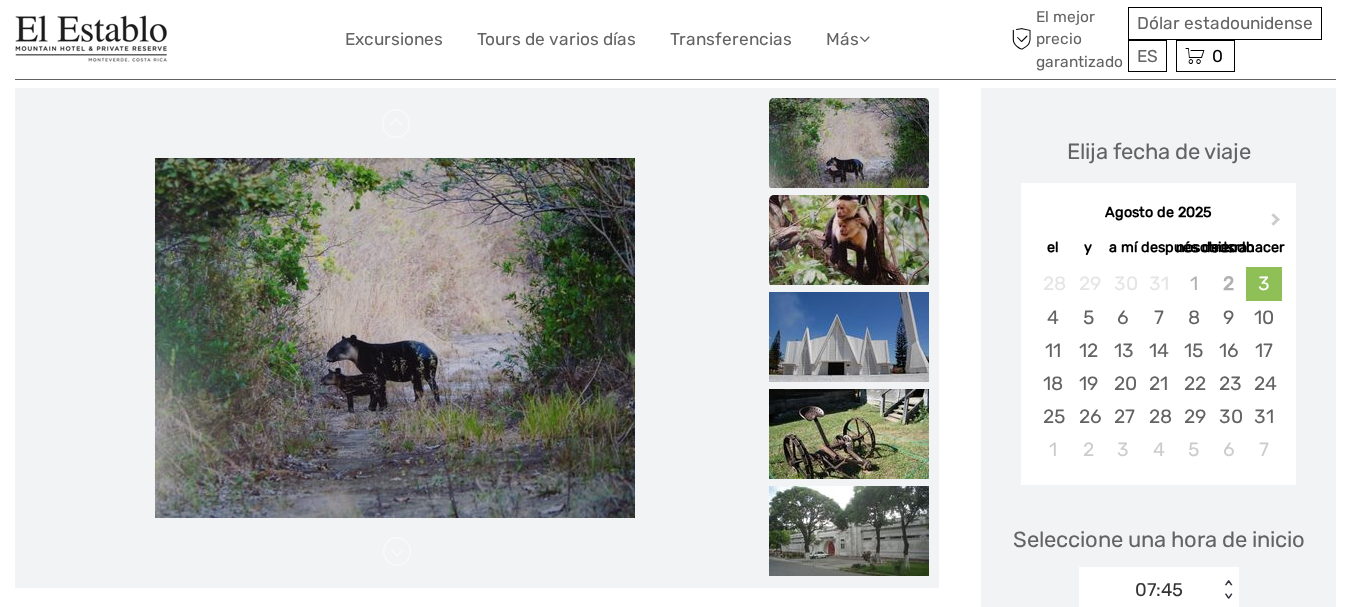 click at bounding box center (849, 240) 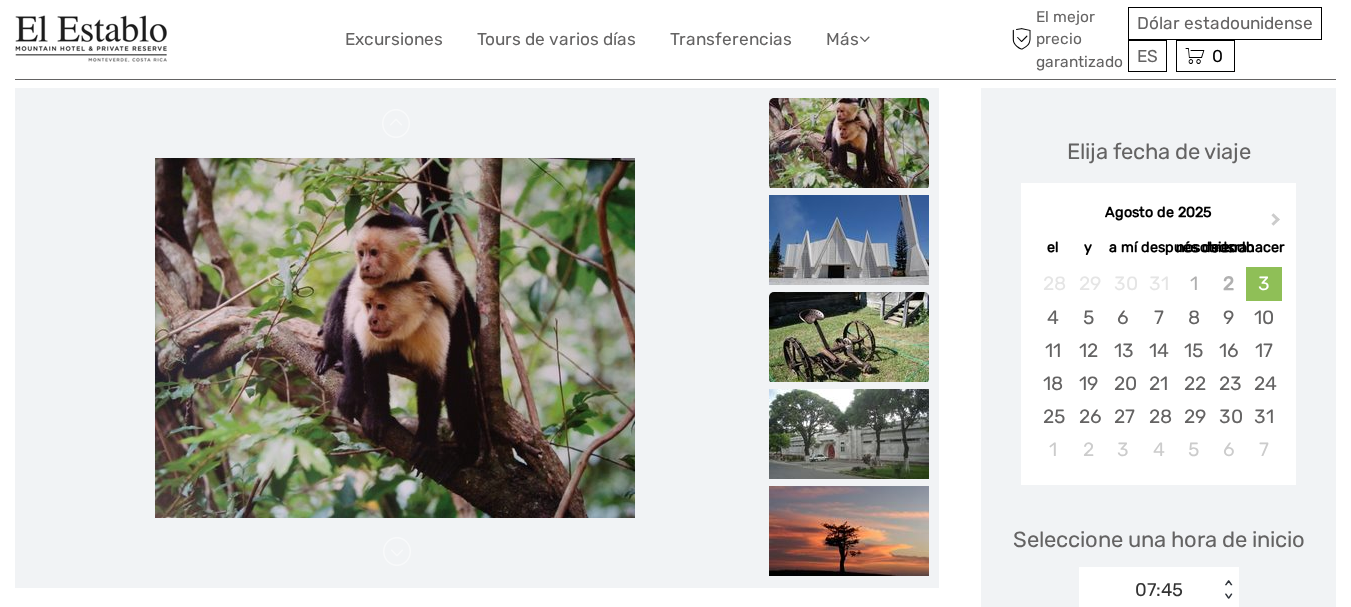 click at bounding box center [849, 337] 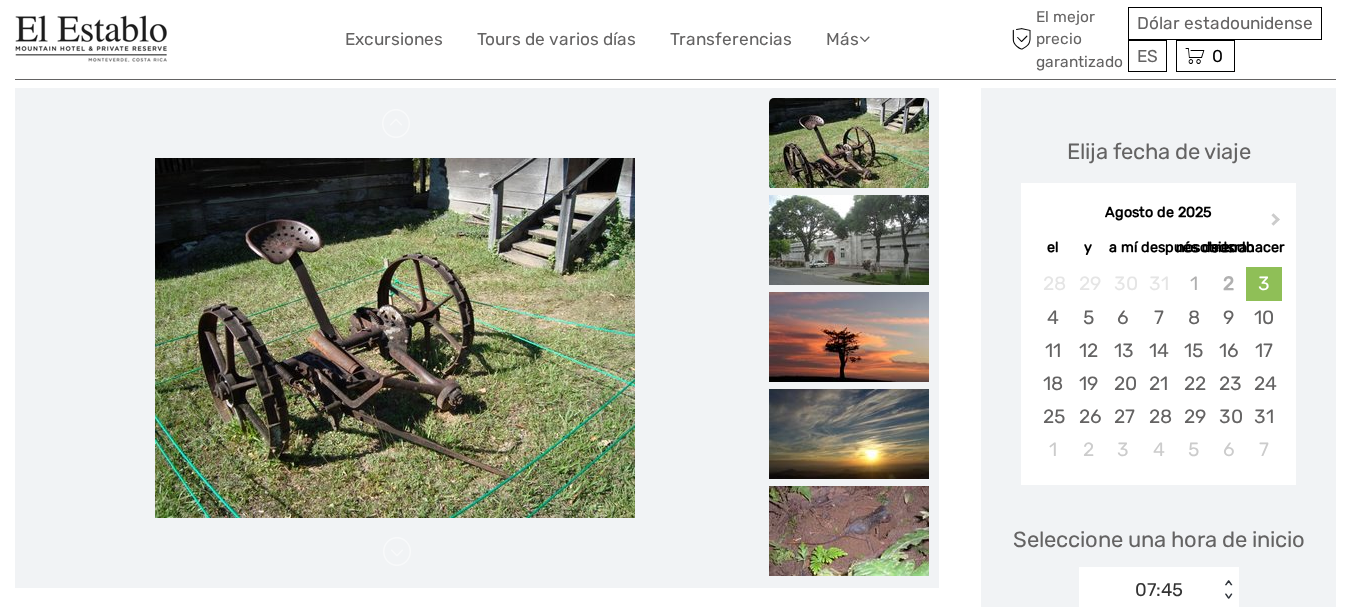 scroll, scrollTop: 0, scrollLeft: 0, axis: both 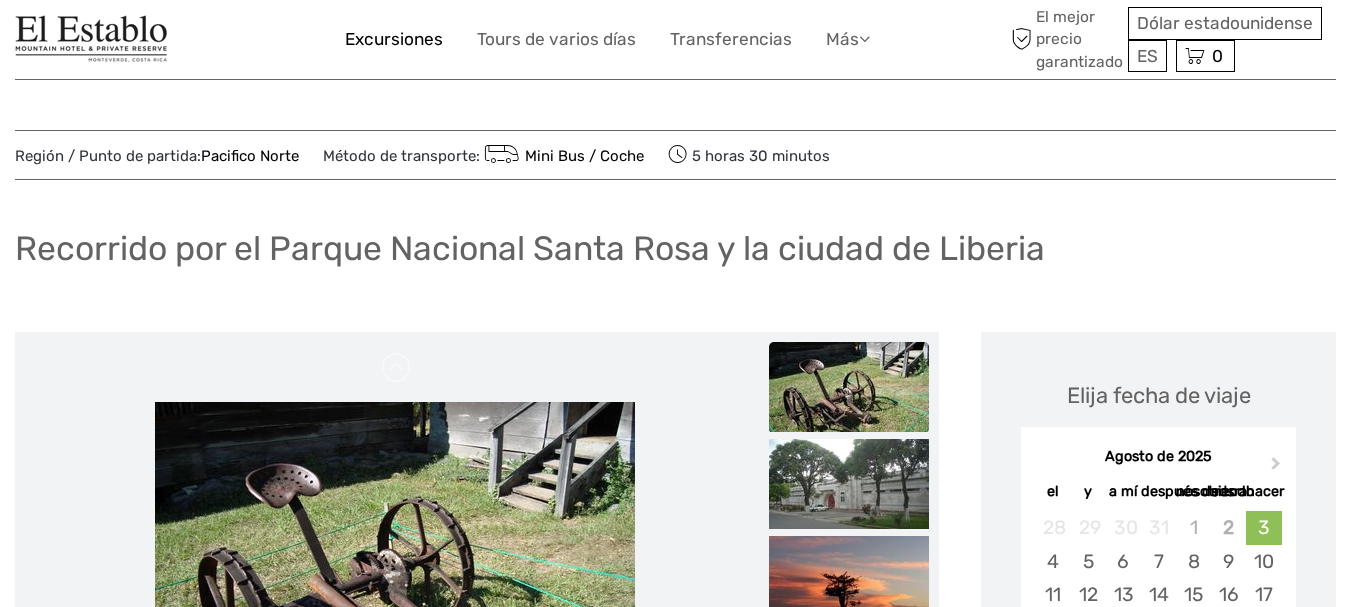 click on "Excursiones" at bounding box center [394, 39] 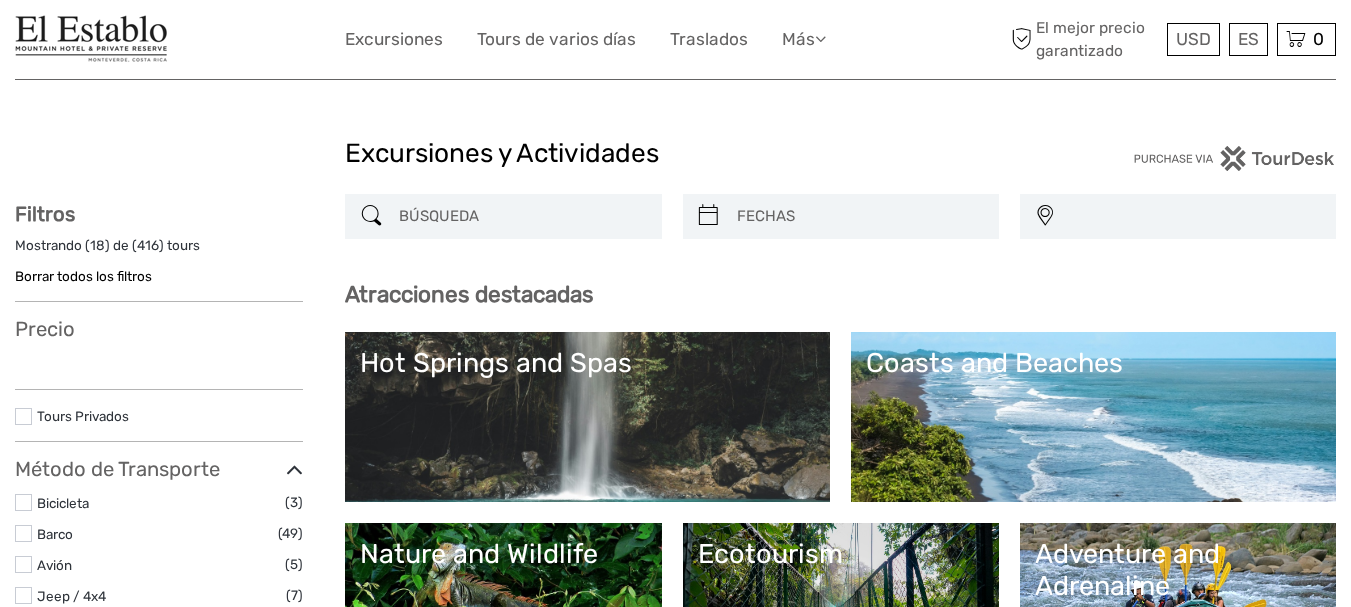 select 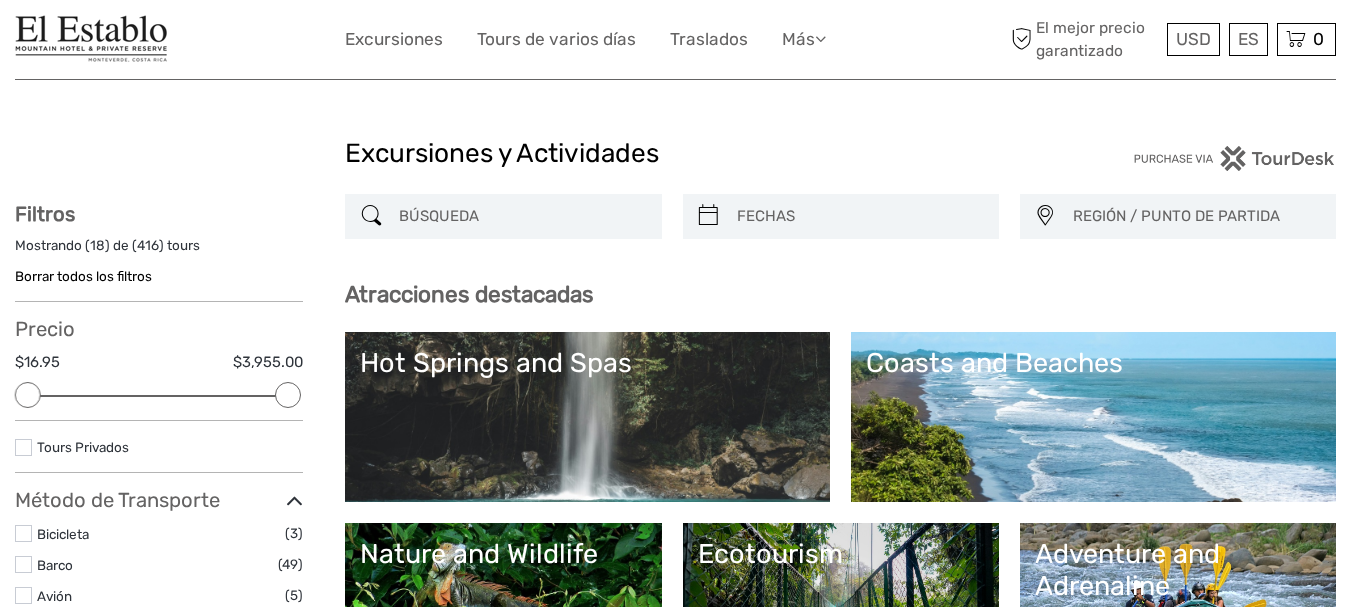 scroll, scrollTop: 0, scrollLeft: 0, axis: both 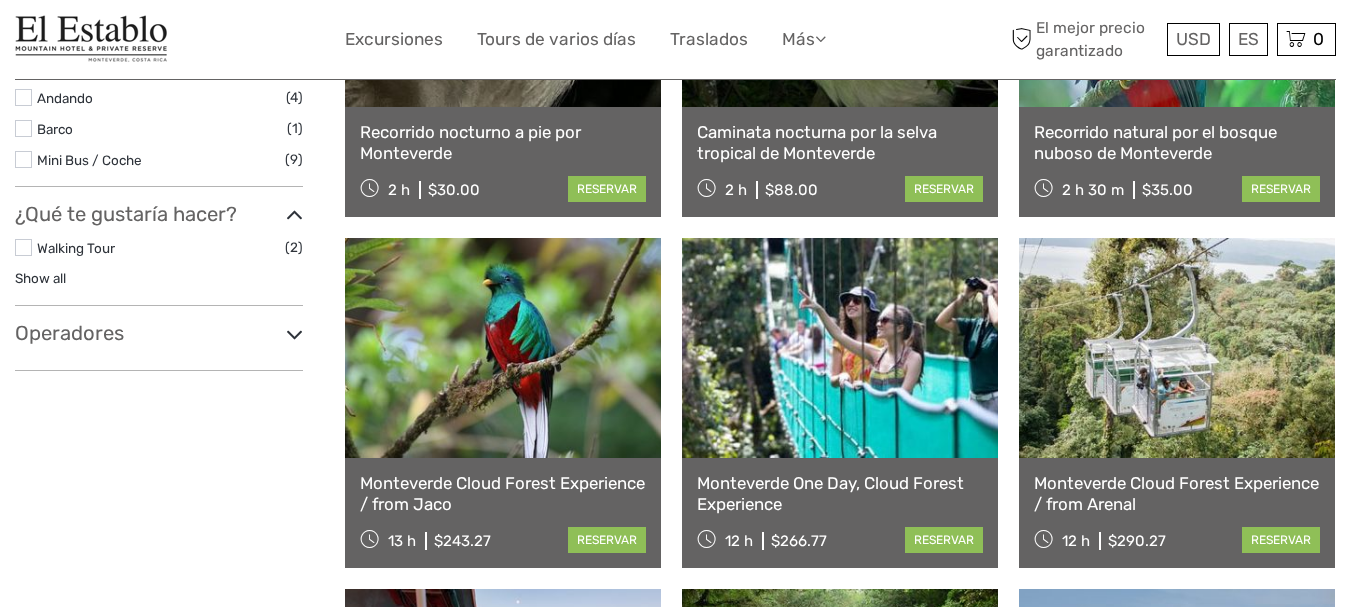 type on "monteverde" 